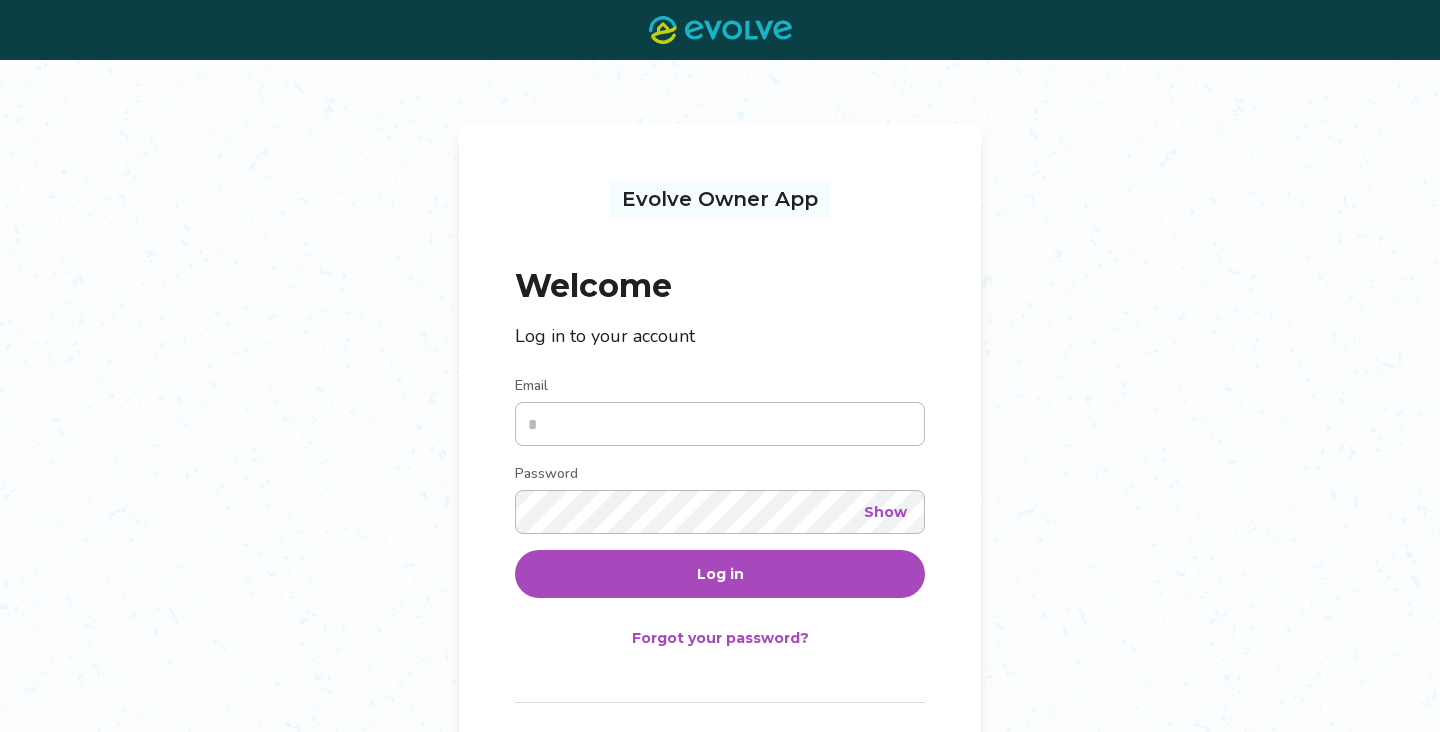 scroll, scrollTop: 0, scrollLeft: 0, axis: both 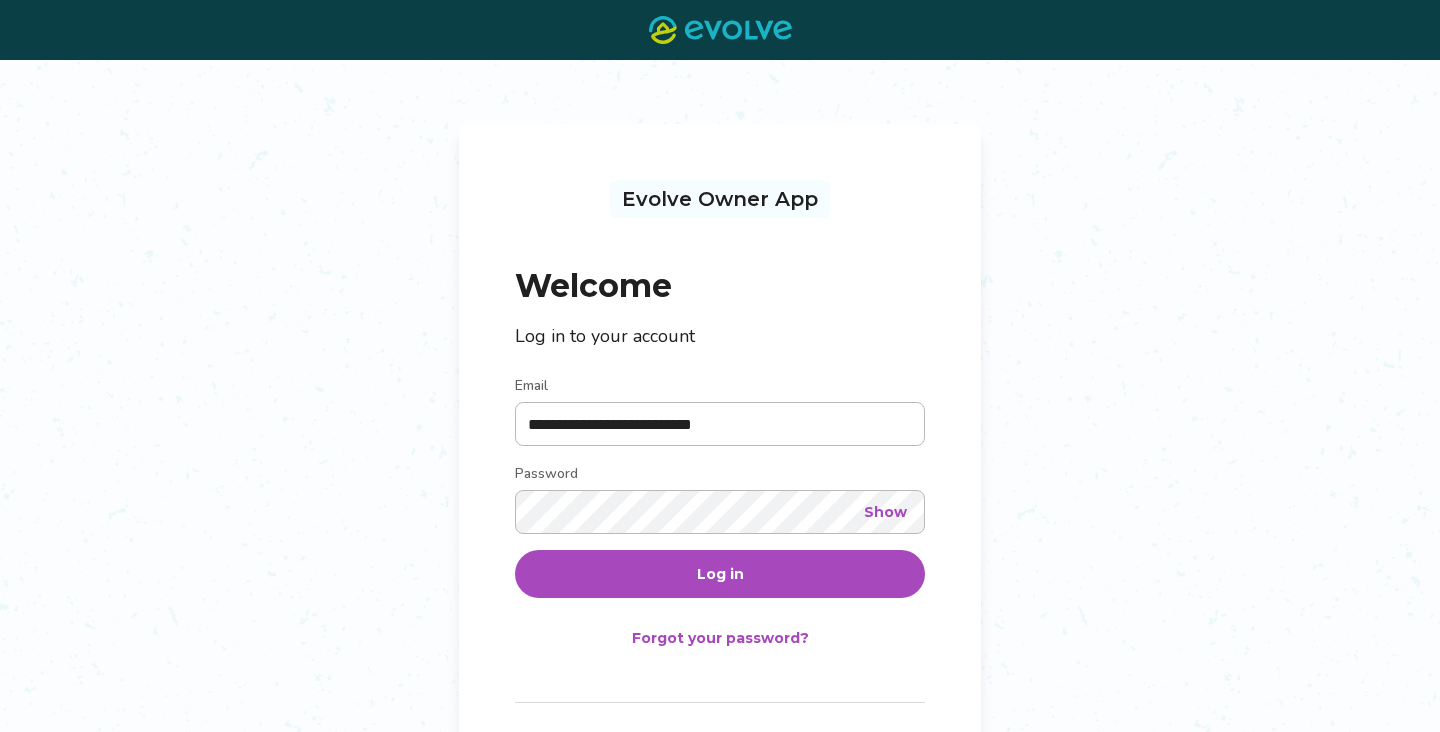 type on "**********" 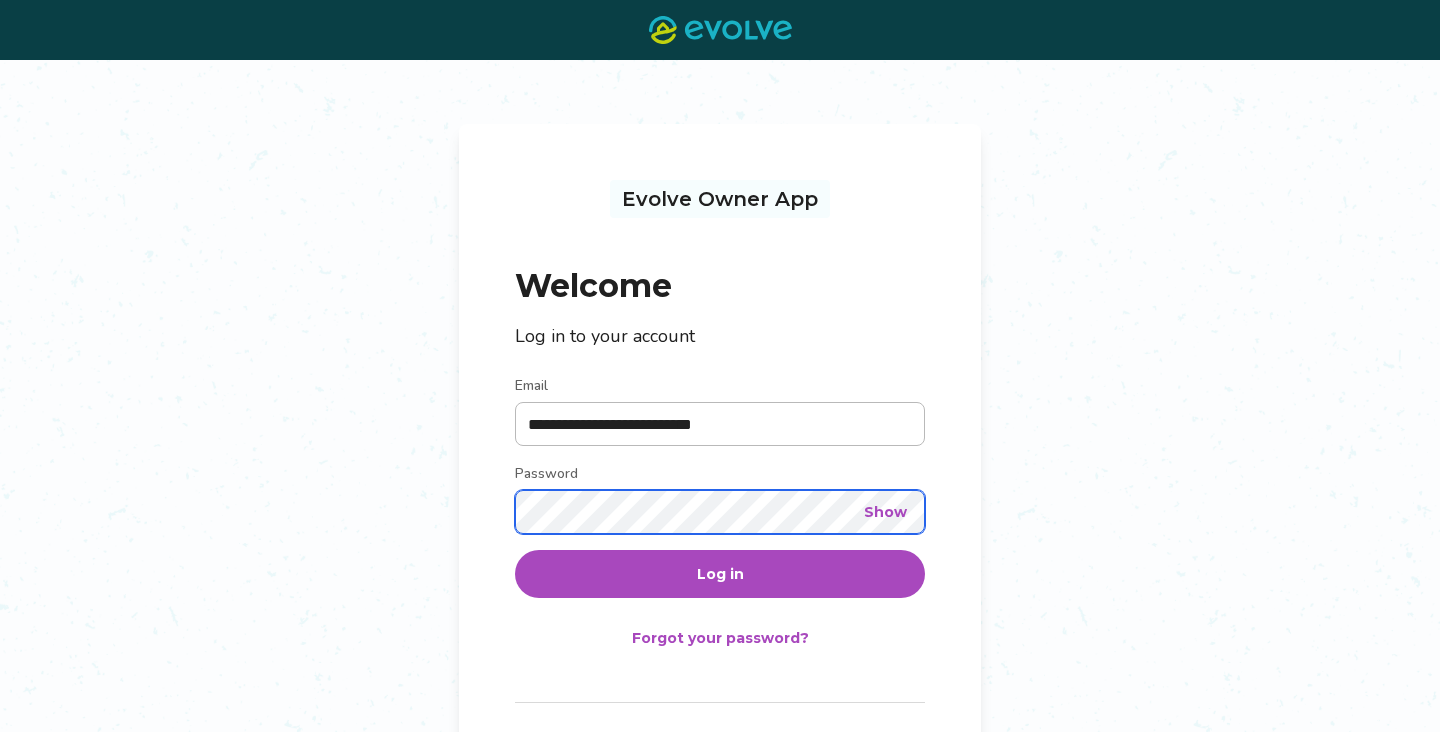 click on "Log in" at bounding box center (720, 574) 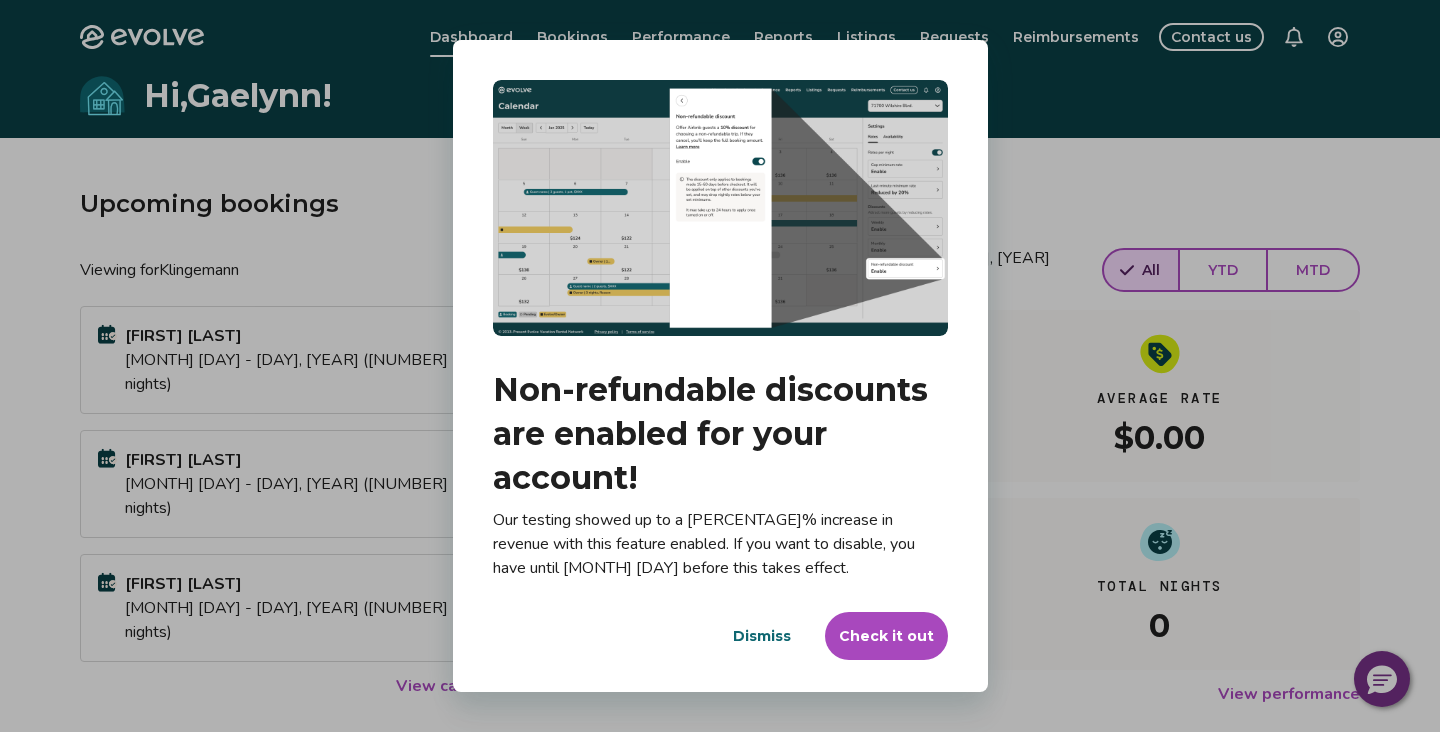 click on "Dismiss" at bounding box center [762, 636] 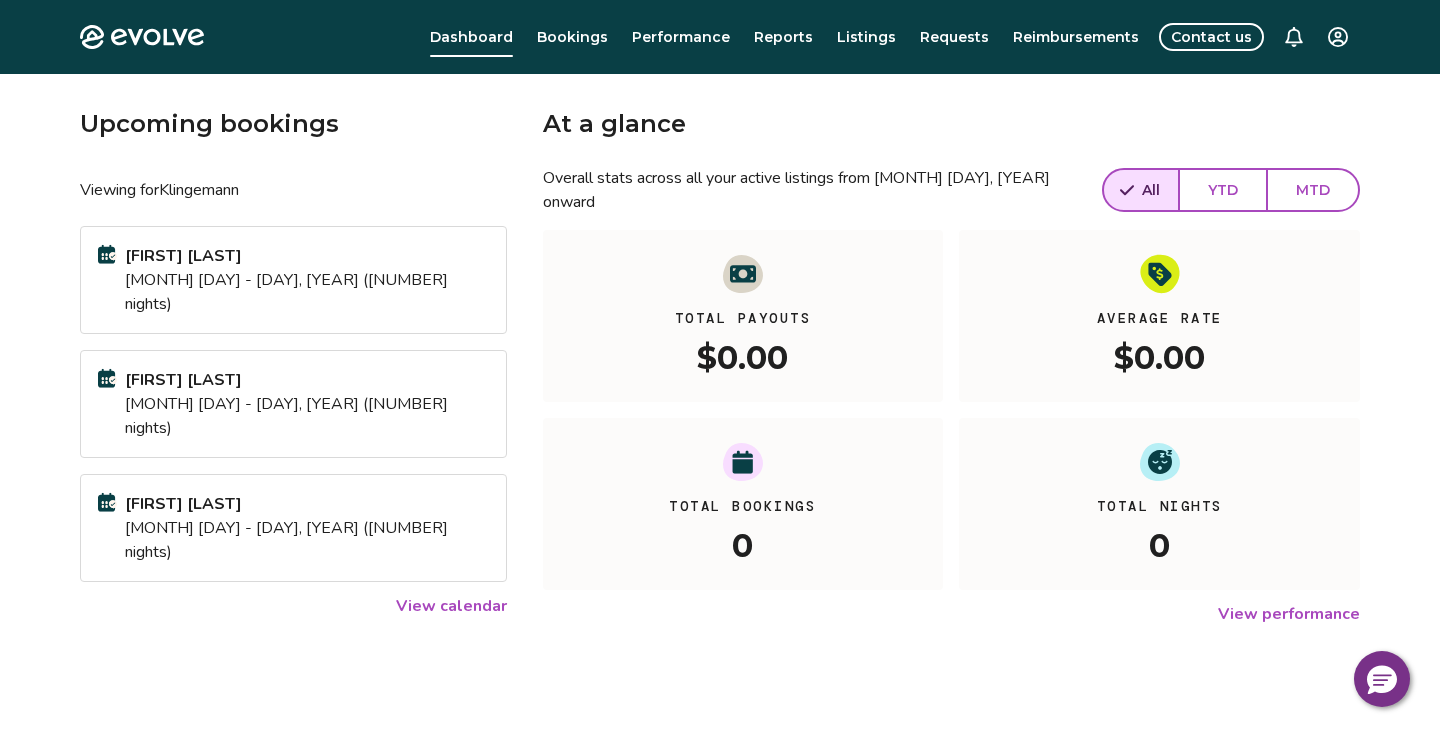 scroll, scrollTop: 0, scrollLeft: 0, axis: both 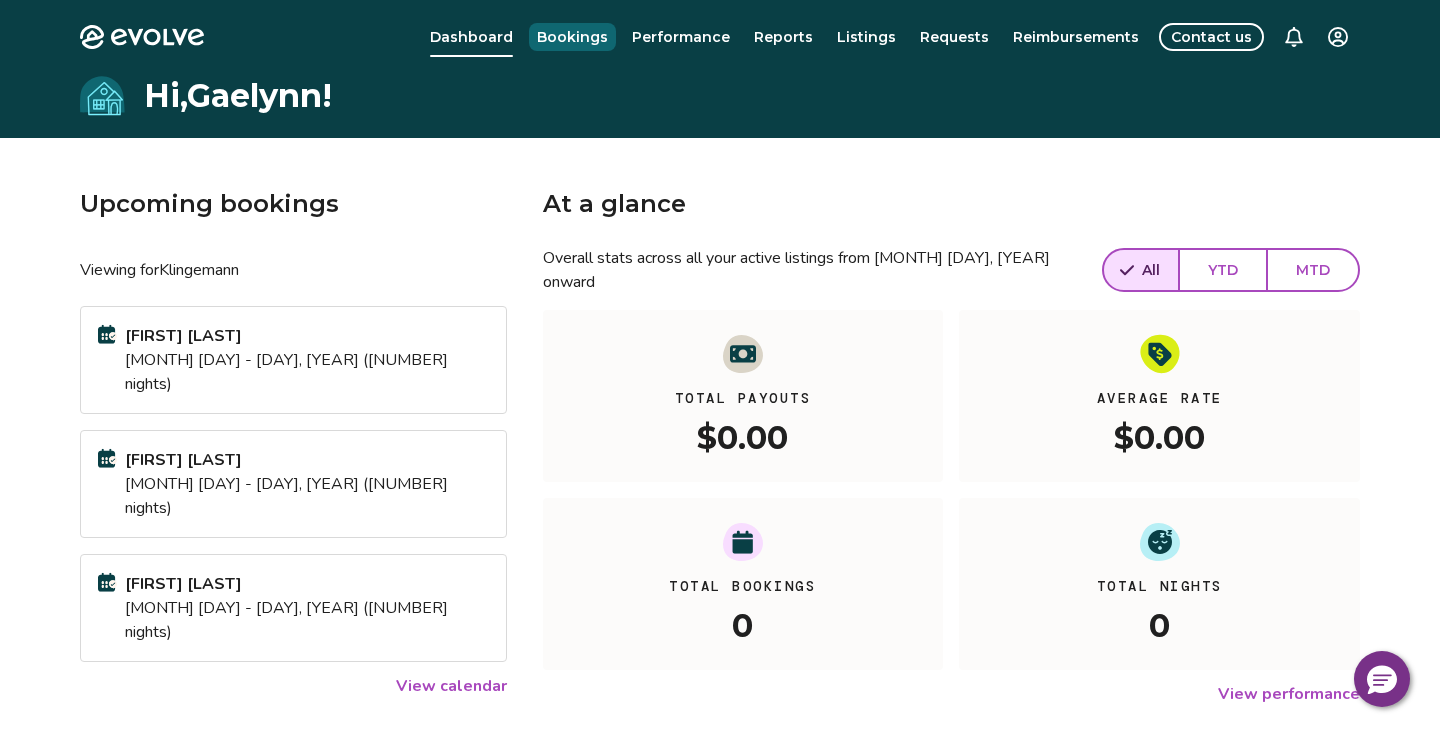 click on "Bookings" at bounding box center [572, 37] 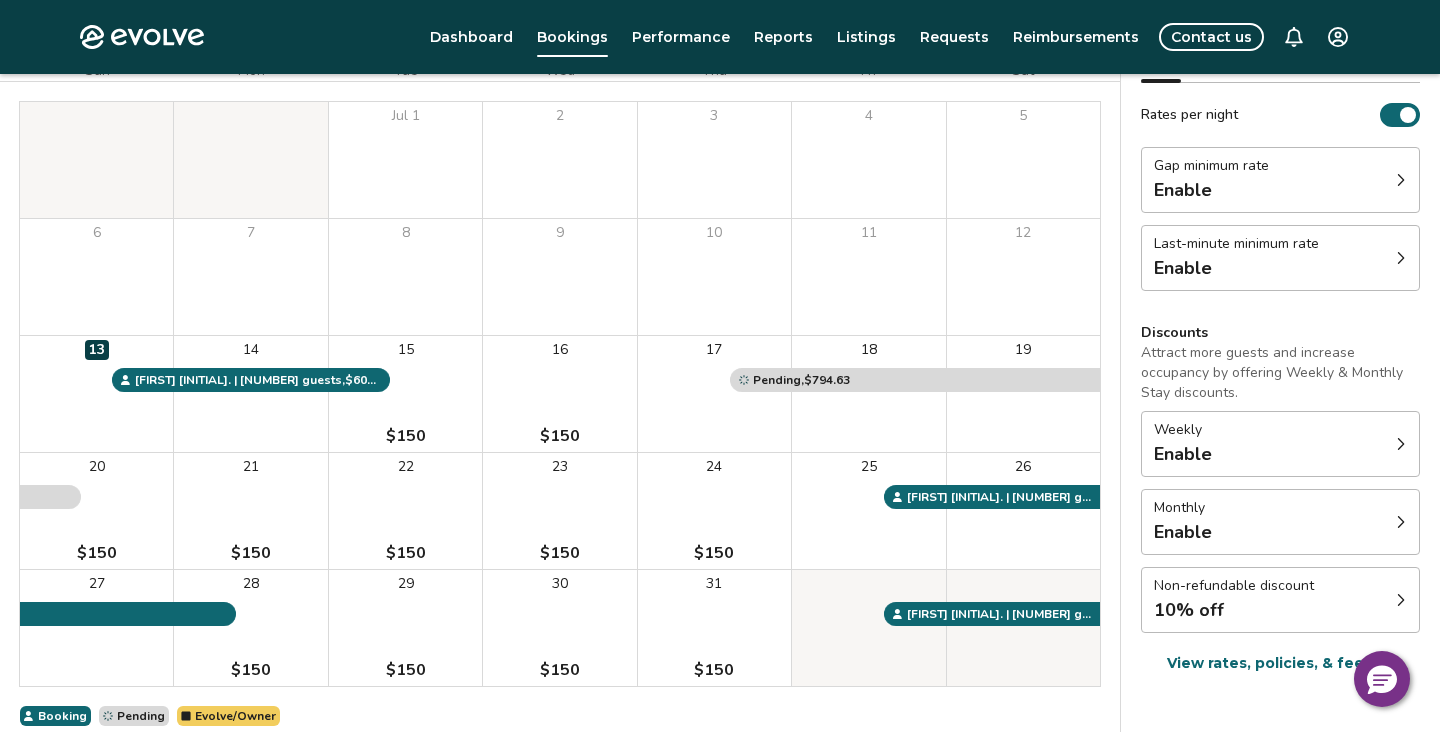 scroll, scrollTop: 203, scrollLeft: 0, axis: vertical 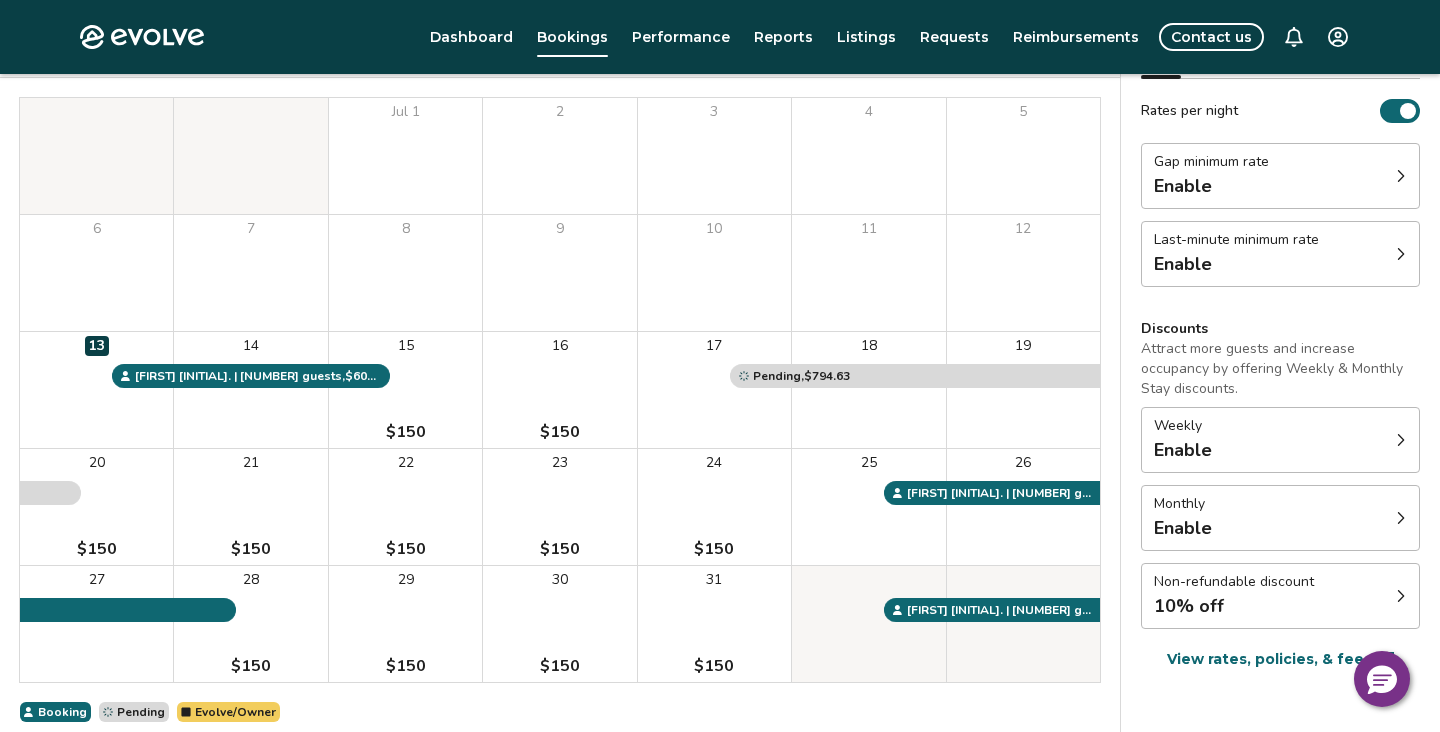 click 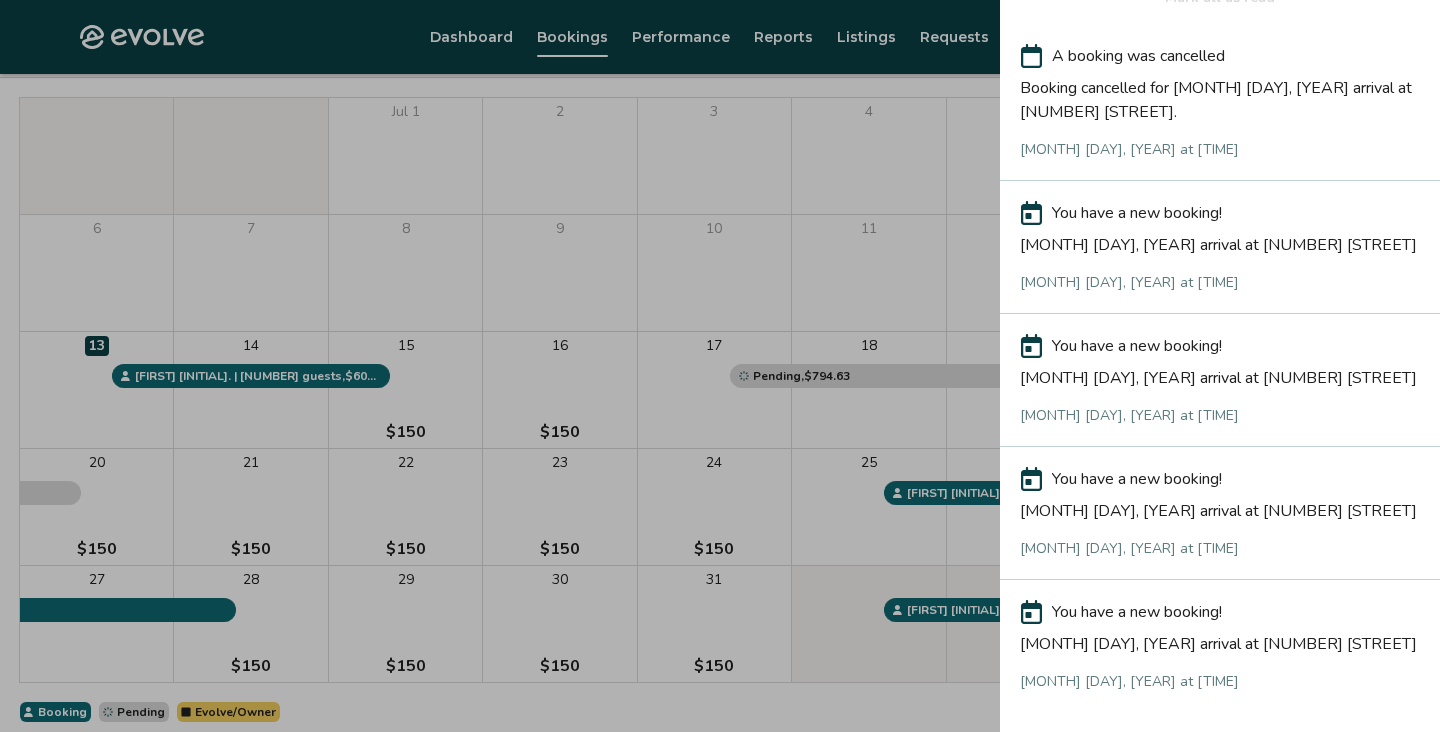 scroll, scrollTop: 0, scrollLeft: 0, axis: both 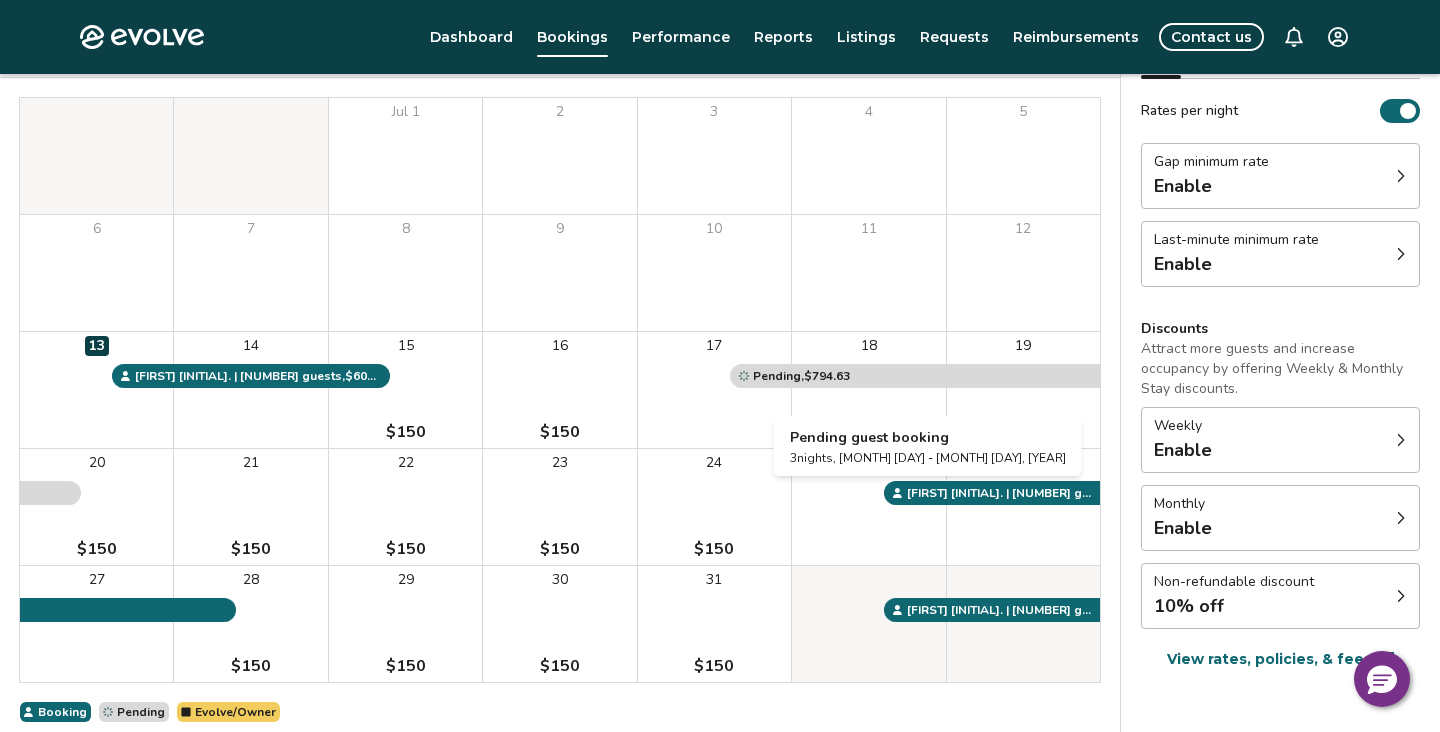 click on "18" at bounding box center (868, 390) 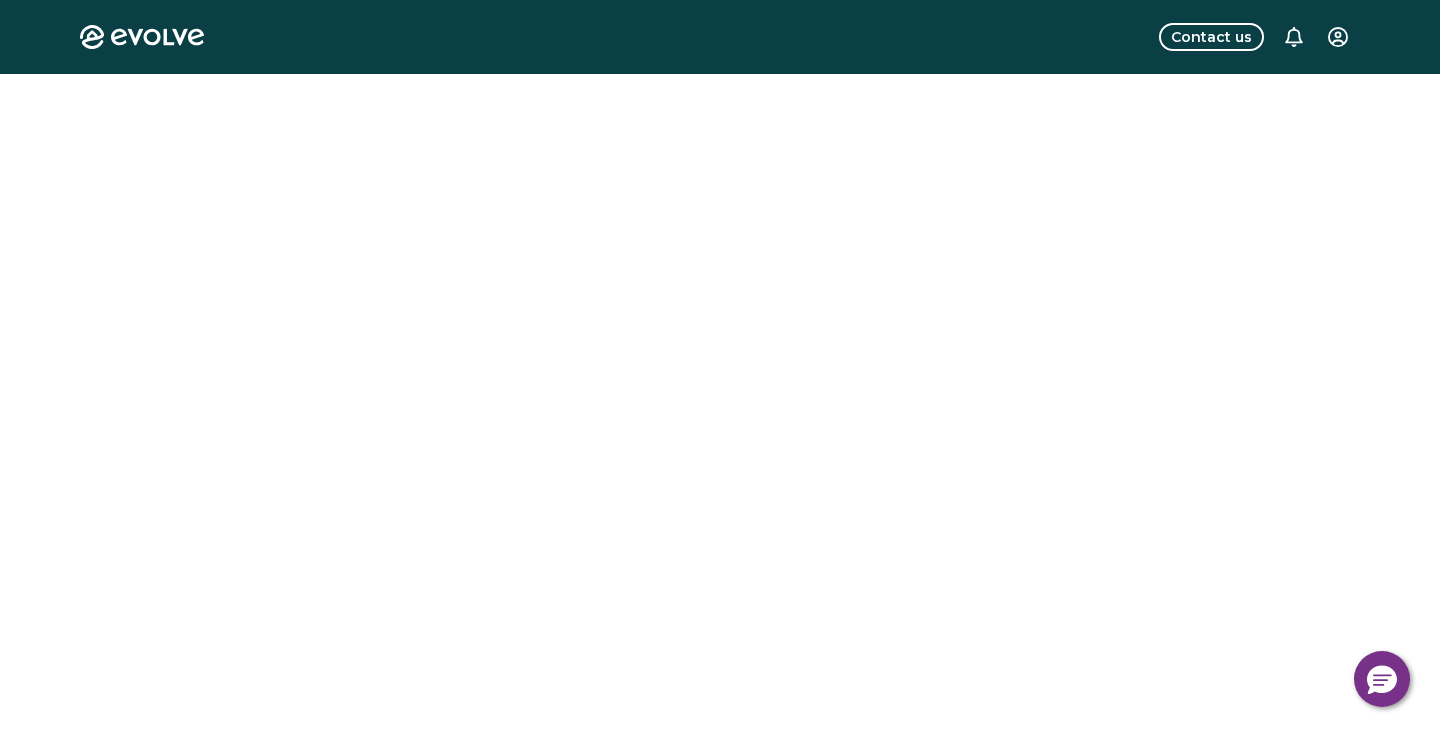 scroll, scrollTop: 0, scrollLeft: 0, axis: both 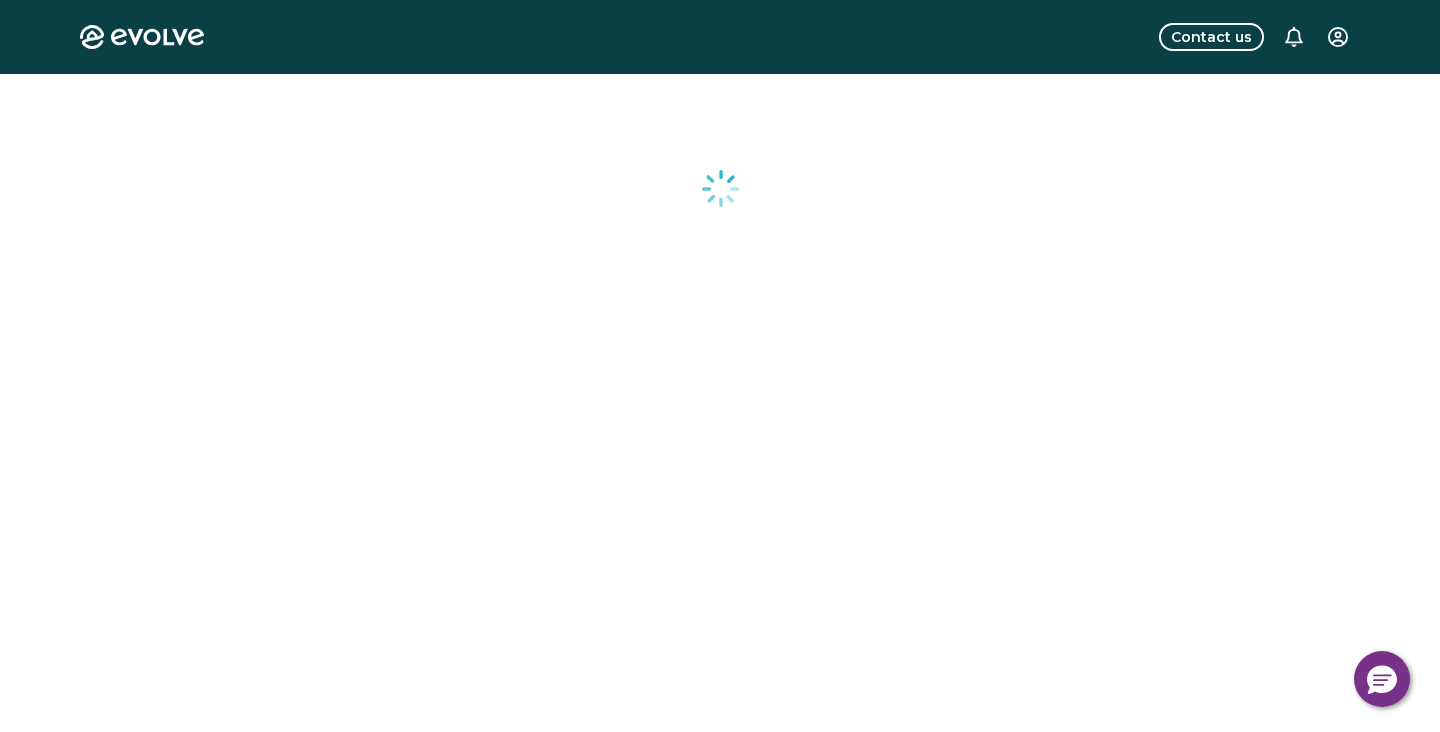 click at bounding box center (720, 514) 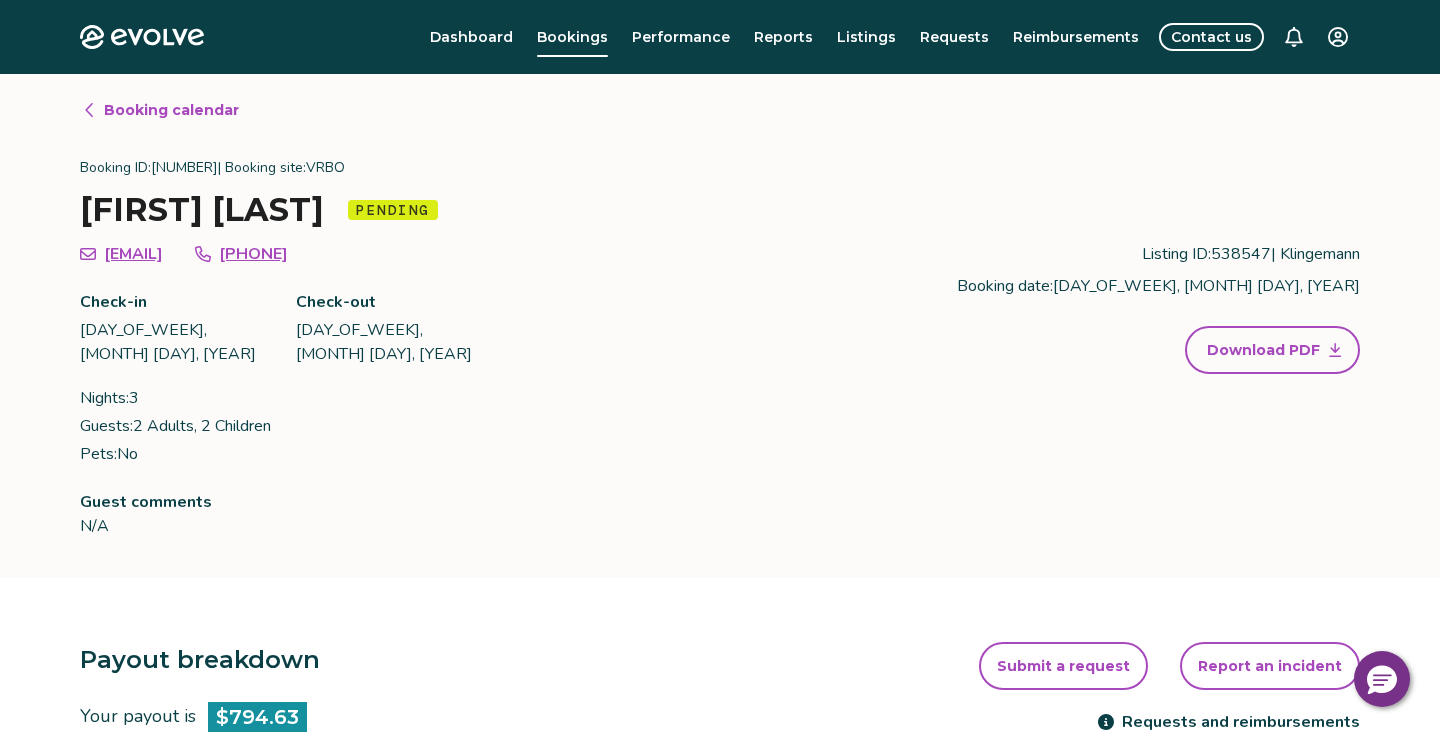 click on "Booking calendar" at bounding box center (160, 110) 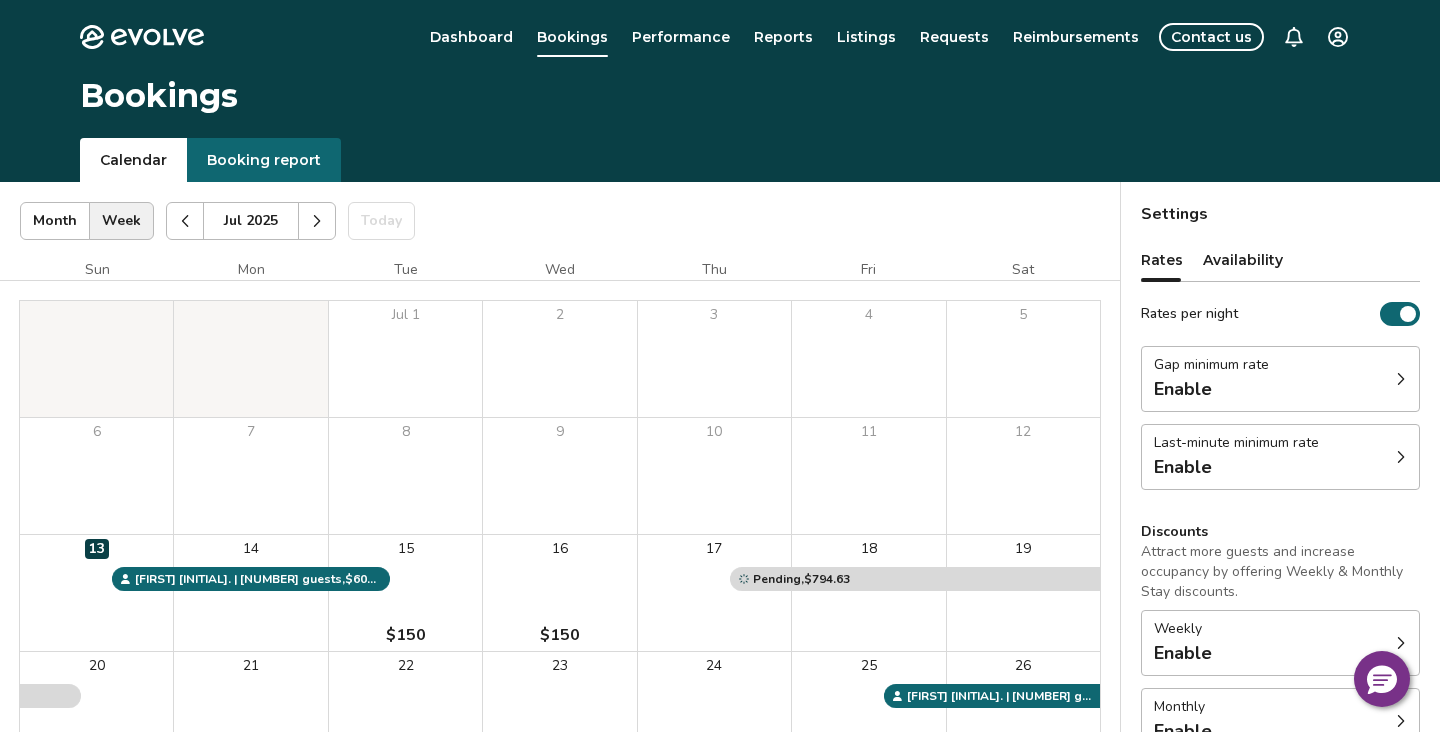 click on "Bookings" at bounding box center (159, 96) 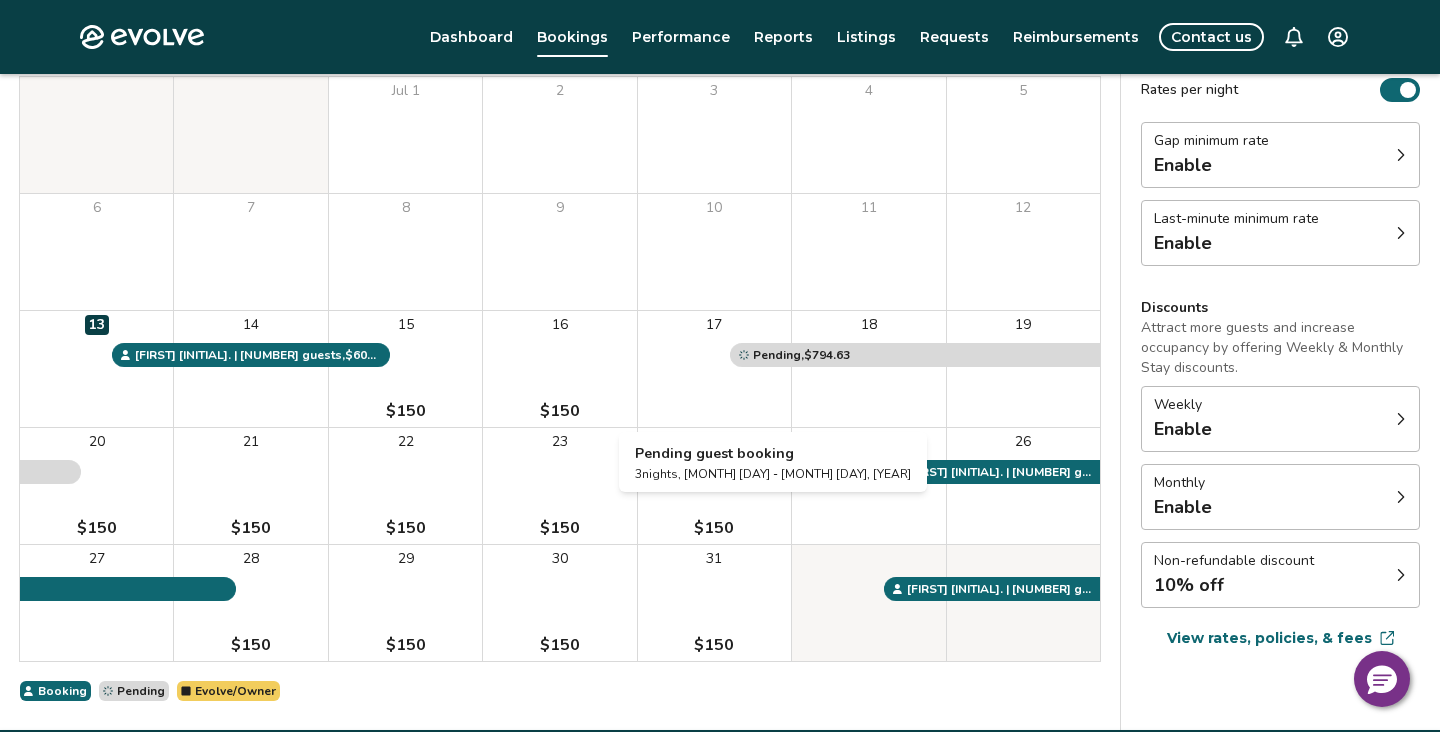 scroll, scrollTop: 0, scrollLeft: 0, axis: both 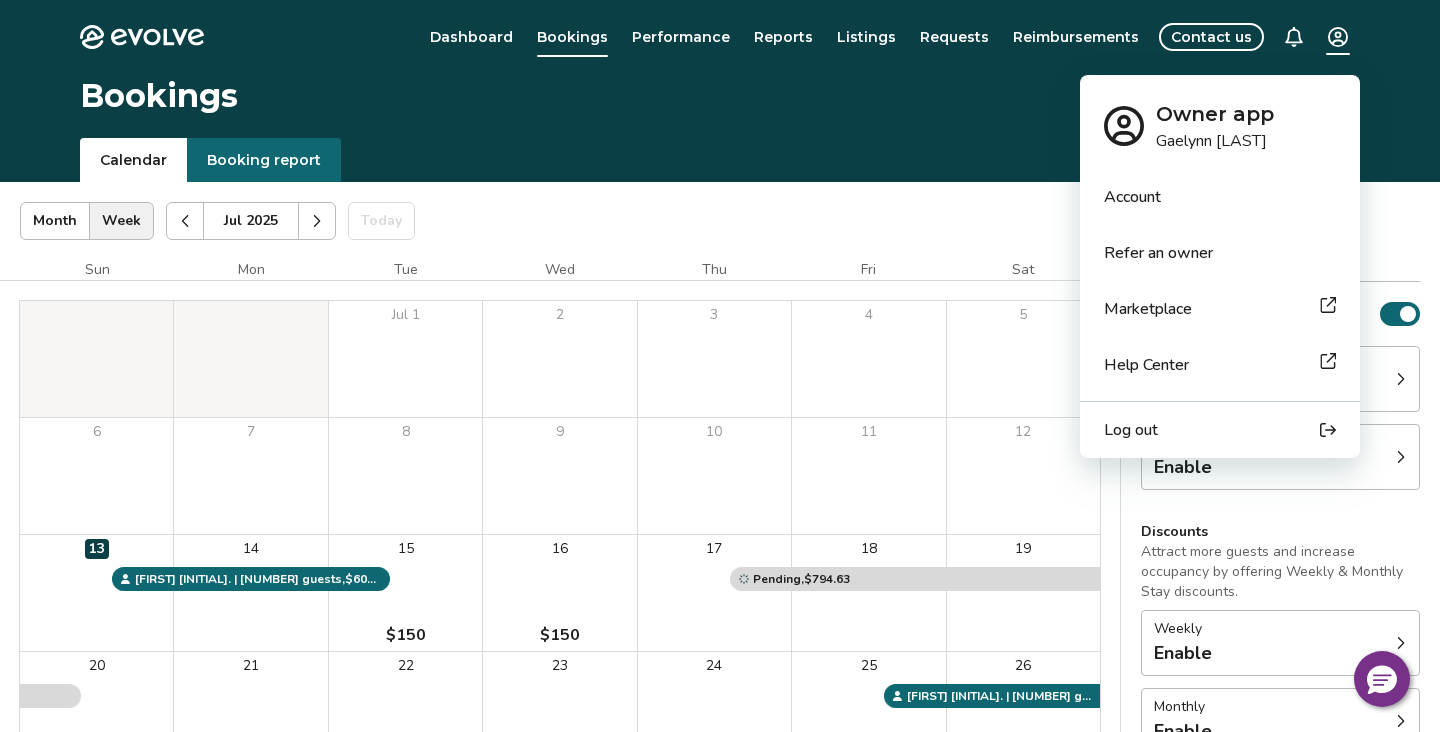 click on "Evolve Dashboard Bookings Performance Reports Listings Requests Reimbursements Contact us Bookings Calendar Booking report [MONTH] [YEAR]  | Views Month Week [MONTH] [YEAR] Today Settings [STREET] [YEAR] Sun Mon Tue Wed Thu Fri Sat [MONTH] 1 2 3 4 5 6 7 8 9 10 11 12 13 14 15 $[NUMBER] 16 $[NUMBER] 17 18 19 20 $[NUMBER] 21 $[NUMBER] 22 $[NUMBER] 23 $[NUMBER] 24 $[NUMBER] 25 26 27 28 $[NUMBER] 29 $[NUMBER] 30 $[NUMBER] 31 $[NUMBER] [FIRST] [INITIAL]. | [NUMBER] guests ,  $[NUMBER] [FIRST] [INITIAL]. | [NUMBER] guests ,  $[NUMBER] [FIRST] [INITIAL]. | [NUMBER] guests ,  $[NUMBER] Pending ,  $[NUMBER] Booking Pending Evolve/Owner Settings Rates Availability Rates per night Gap minimum rate Enable Last-minute minimum rate Enable Discounts Attract more guests and increase occupancy by offering Weekly & Monthly Stay discounts. Weekly Enable Monthly Enable Non-refundable discount [PERCENTAGE]% off View rates, policies, & fees Gap minimum rate Reduce your minimum rate by [PERCENTAGE]%  to help fill nights between bookings  (Fridays and Saturdays excluded). Enable Last-minute minimum rate Reduce your minimum rate by [PERCENTAGE]% Enable Weekly discount   Learn more" at bounding box center (720, 517) 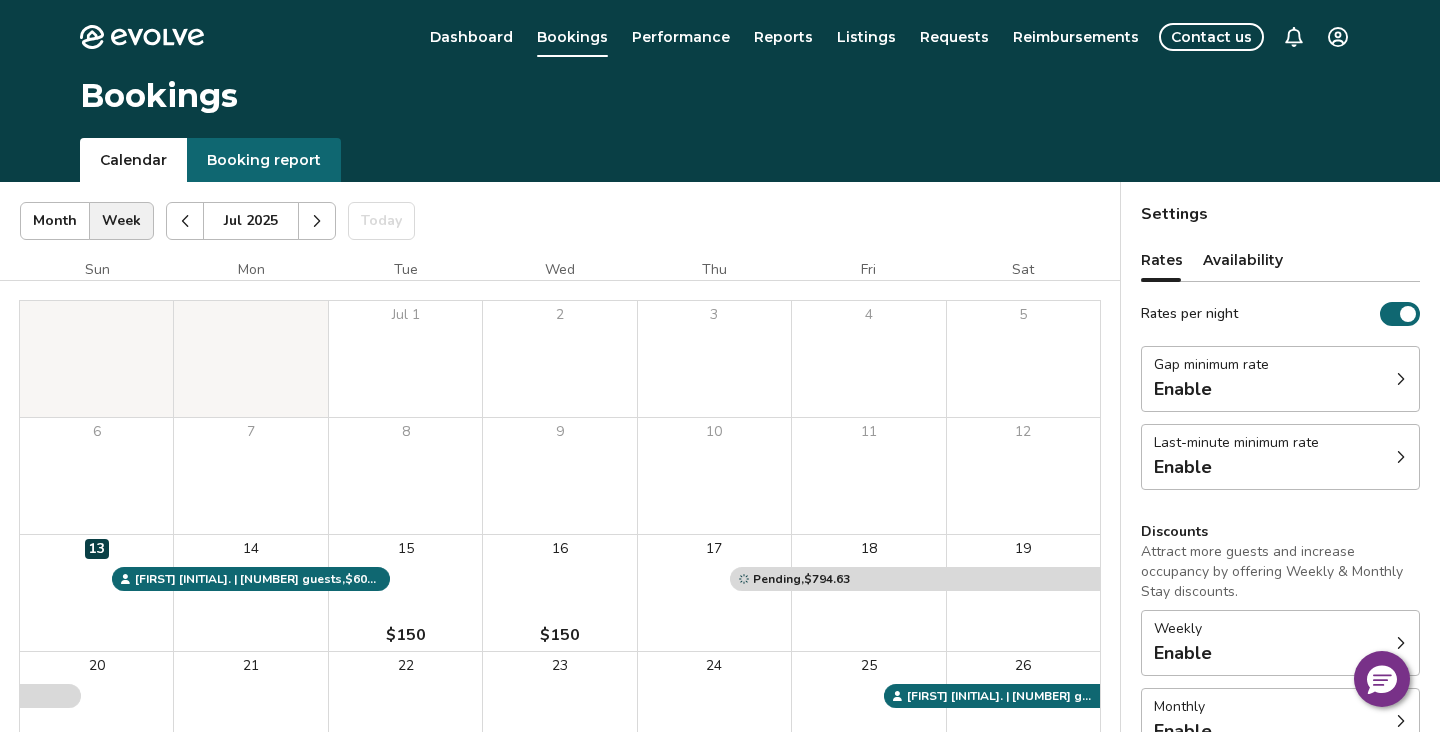 click on "Evolve Dashboard Bookings Performance Reports Listings Requests Reimbursements Contact us Bookings Calendar Booking report [MONTH] [YEAR]  | Views Month Week [MONTH] [YEAR] Today Settings [STREET] [YEAR] Sun Mon Tue Wed Thu Fri Sat [MONTH] 1 2 3 4 5 6 7 8 9 10 11 12 13 14 15 $[NUMBER] 16 $[NUMBER] 17 18 19 20 $[NUMBER] 21 $[NUMBER] 22 $[NUMBER] 23 $[NUMBER] 24 $[NUMBER] 25 26 27 28 $[NUMBER] 29 $[NUMBER] 30 $[NUMBER] 31 $[NUMBER] [FIRST] [INITIAL]. | [NUMBER] guests ,  $[NUMBER] [FIRST] [INITIAL]. | [NUMBER] guests ,  $[NUMBER] [FIRST] [INITIAL]. | [NUMBER] guests ,  $[NUMBER] Pending ,  $[NUMBER] Booking Pending Evolve/Owner Settings Rates Availability Rates per night Gap minimum rate Enable Last-minute minimum rate Enable Discounts Attract more guests and increase occupancy by offering Weekly & Monthly Stay discounts. Weekly Enable Monthly Enable Non-refundable discount [PERCENTAGE]% off View rates, policies, & fees Gap minimum rate Reduce your minimum rate by [PERCENTAGE]%  to help fill nights between bookings  (Fridays and Saturdays excluded). Enable Last-minute minimum rate Reduce your minimum rate by [PERCENTAGE]% Enable Weekly discount   Learn more" at bounding box center [720, 517] 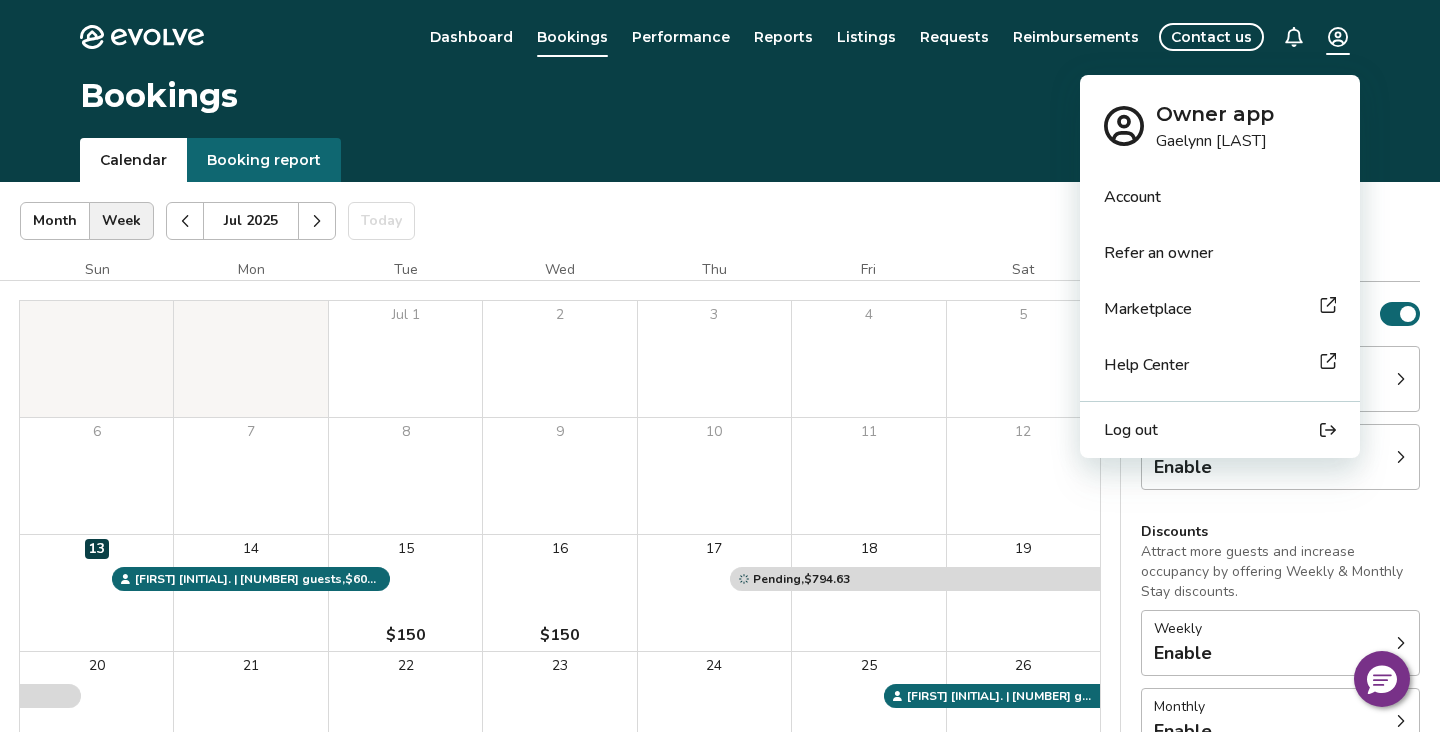 click on "Account" at bounding box center [1132, 197] 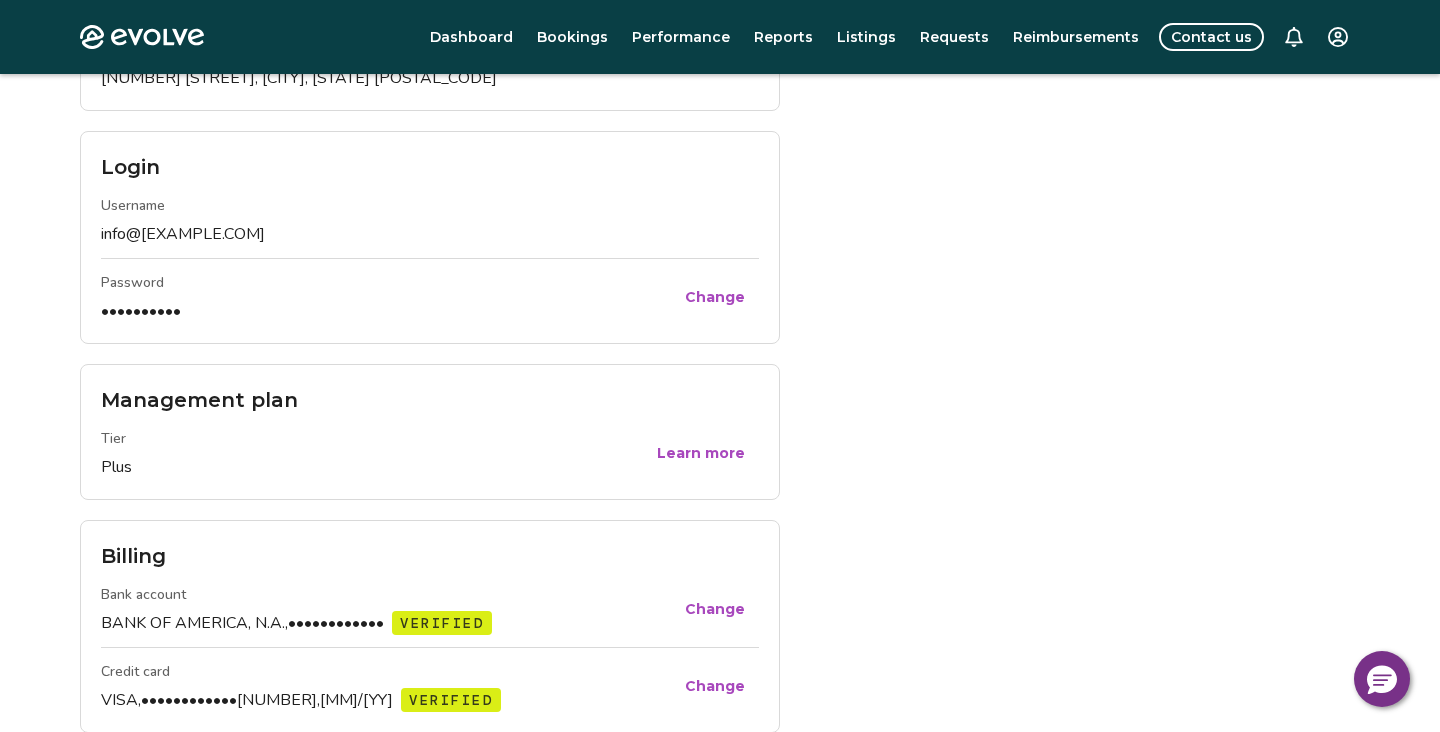 scroll, scrollTop: 0, scrollLeft: 0, axis: both 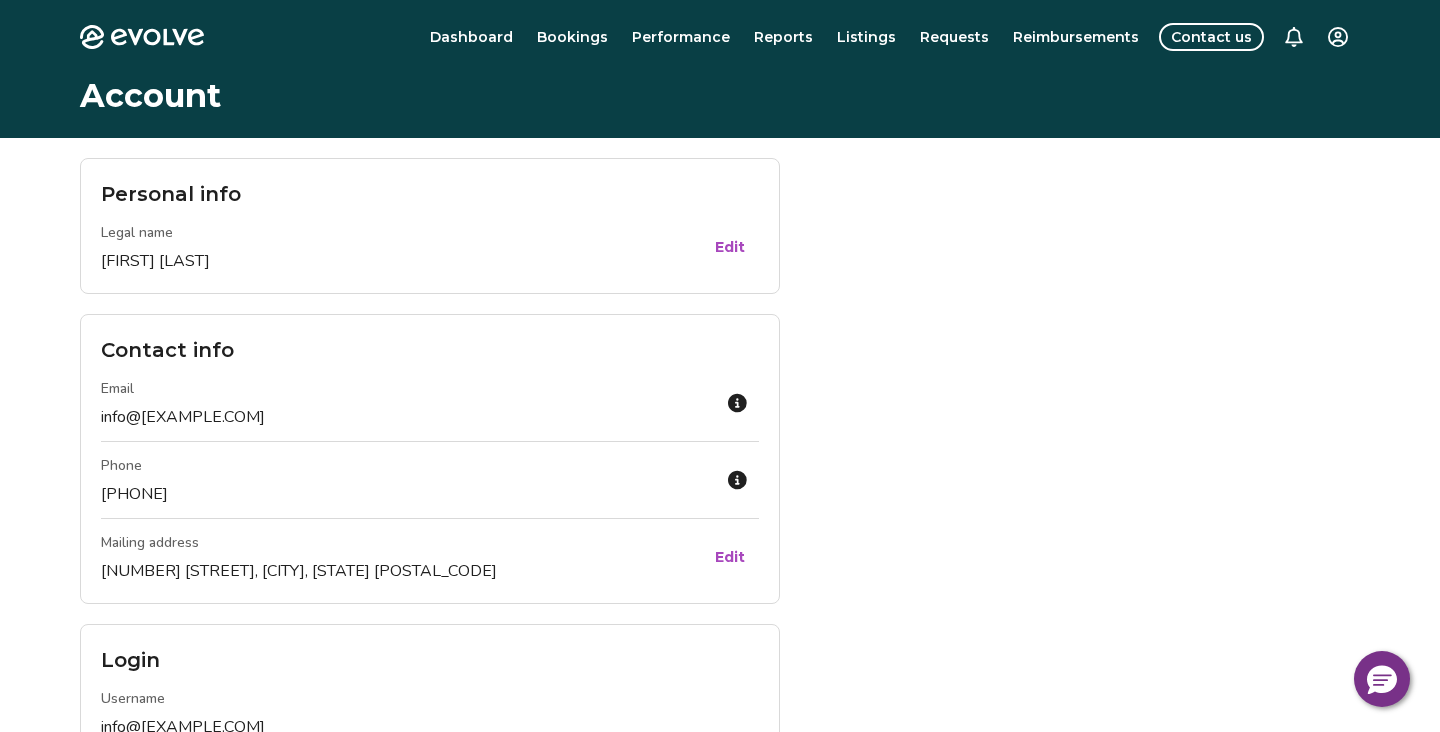 click on "Evolve Dashboard Bookings Performance Reports Listings Requests Reimbursements Contact us Account Personal info Legal name   [FIRST] [LAST] Edit Contact info Email   info@[EXAMPLE.COM] Phone   [PHONE] Mailing address   [NUMBER] [STREET], [CITY], [STATE] [POSTAL_CODE] Edit Login Username   info@[EXAMPLE.COM] Password   •••••••••• Change Management plan Tier   Plus Learn more Billing Bank account   BANK OF AMERICA, N.A.,  •••••••••••• VERIFIED Change Credit card   VISA,  ••••••••••••[NUMBER],  [MM]/[YY] Verified Change Legal Rental policies   [NUMBER] [STREET] View   Management agreement View Privacy & terms   Privacy policy View   Safety and security policy View   Terms of service View © [YEAR]-Present Evolve Vacation Rental Network Privacy Policy | Terms of Service" at bounding box center (720, 854) 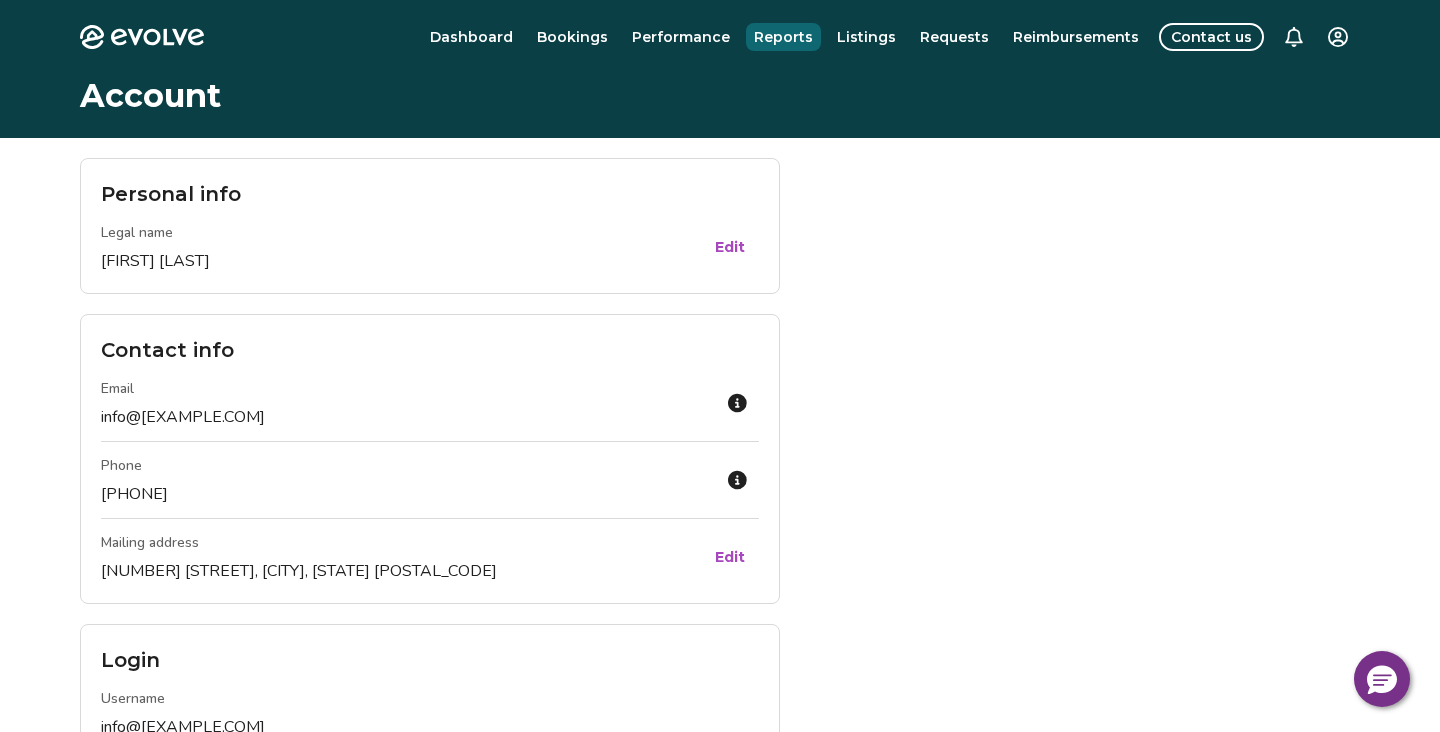 click on "Evolve Dashboard Bookings Performance Reports Listings Requests Reimbursements Contact us Account Personal info Legal name   [FIRST] [LAST] Edit Contact info Email   info@[EXAMPLE.COM] Phone   [PHONE] Mailing address   [NUMBER] [STREET], [CITY], [STATE] [POSTAL_CODE] Edit Login Username   info@[EXAMPLE.COM] Password   •••••••••• Change Management plan Tier   Plus Learn more Billing Bank account   BANK OF AMERICA, N.A.,  •••••••••••• VERIFIED Change Credit card   VISA,  ••••••••••••[NUMBER],  [MM]/[YY] Verified Change Legal Rental policies   [NUMBER] [STREET] View   Management agreement View Privacy & terms   Privacy policy View   Safety and security policy View   Terms of service View © [YEAR]-Present Evolve Vacation Rental Network Privacy Policy | Terms of Service" at bounding box center [720, 854] 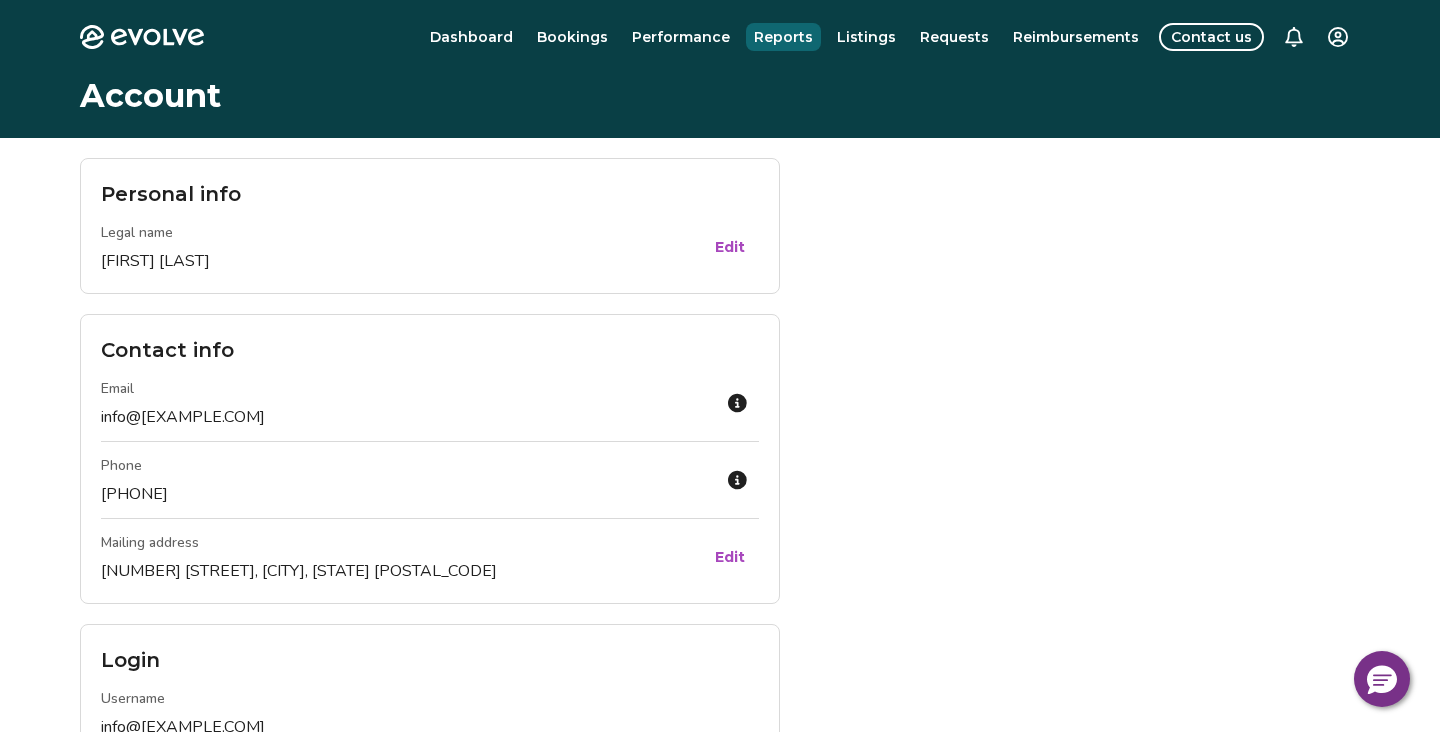 click on "Reports" at bounding box center (783, 37) 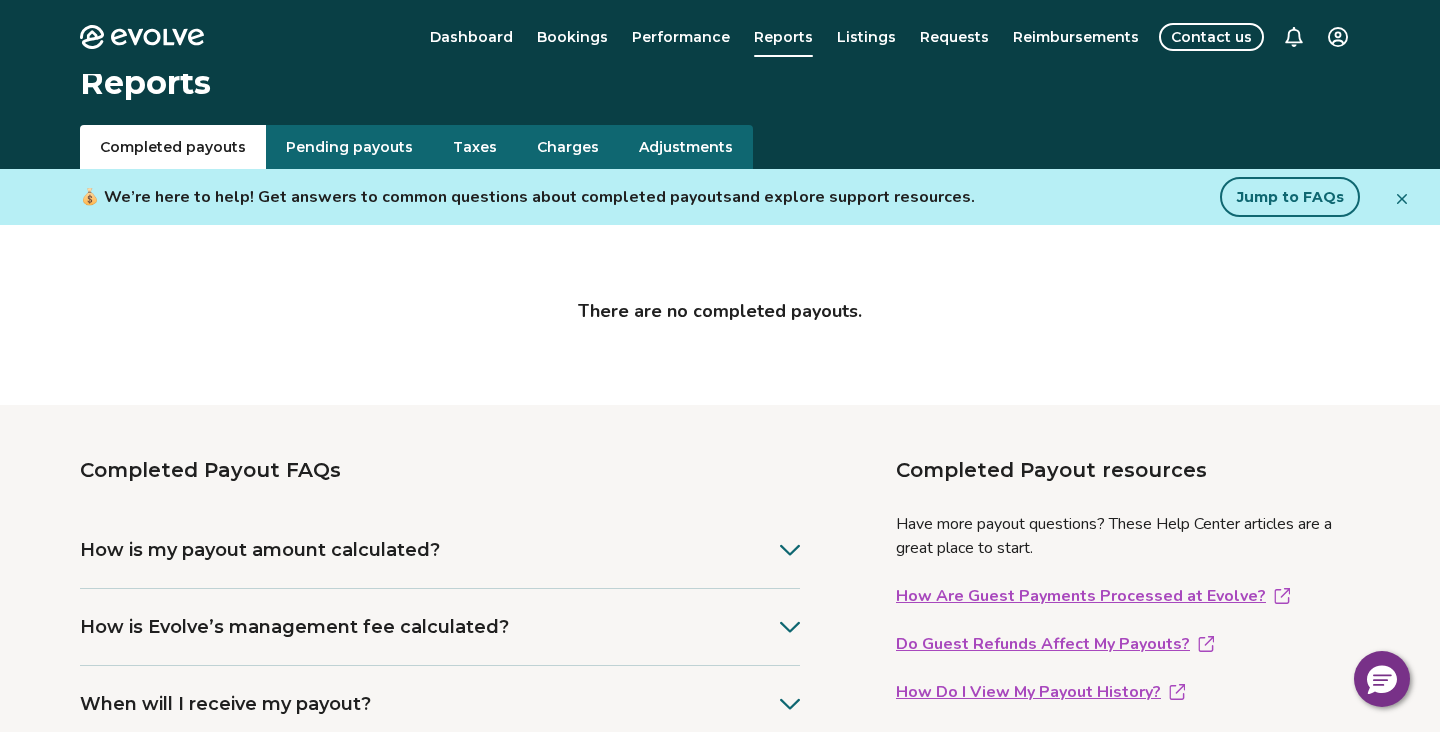 scroll, scrollTop: 0, scrollLeft: 0, axis: both 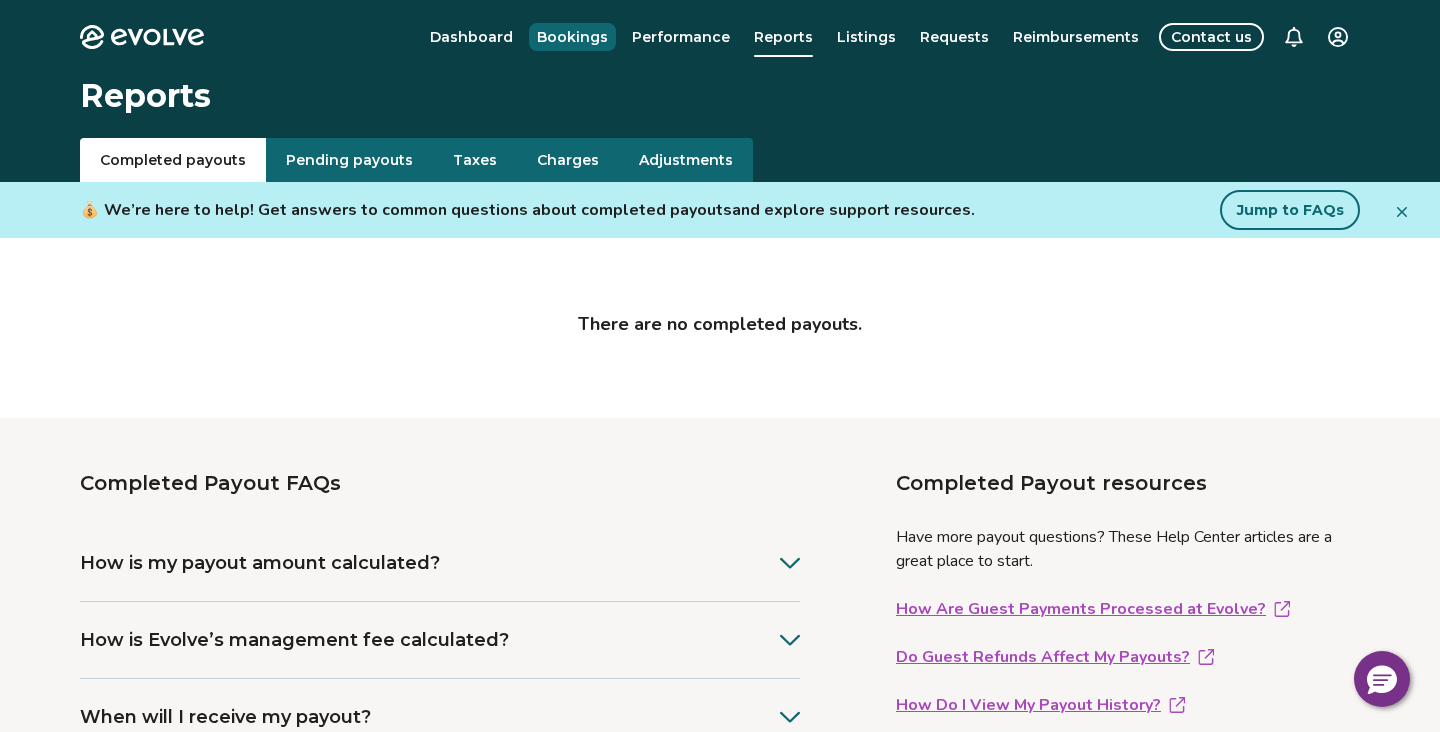 click on "Bookings" at bounding box center [572, 37] 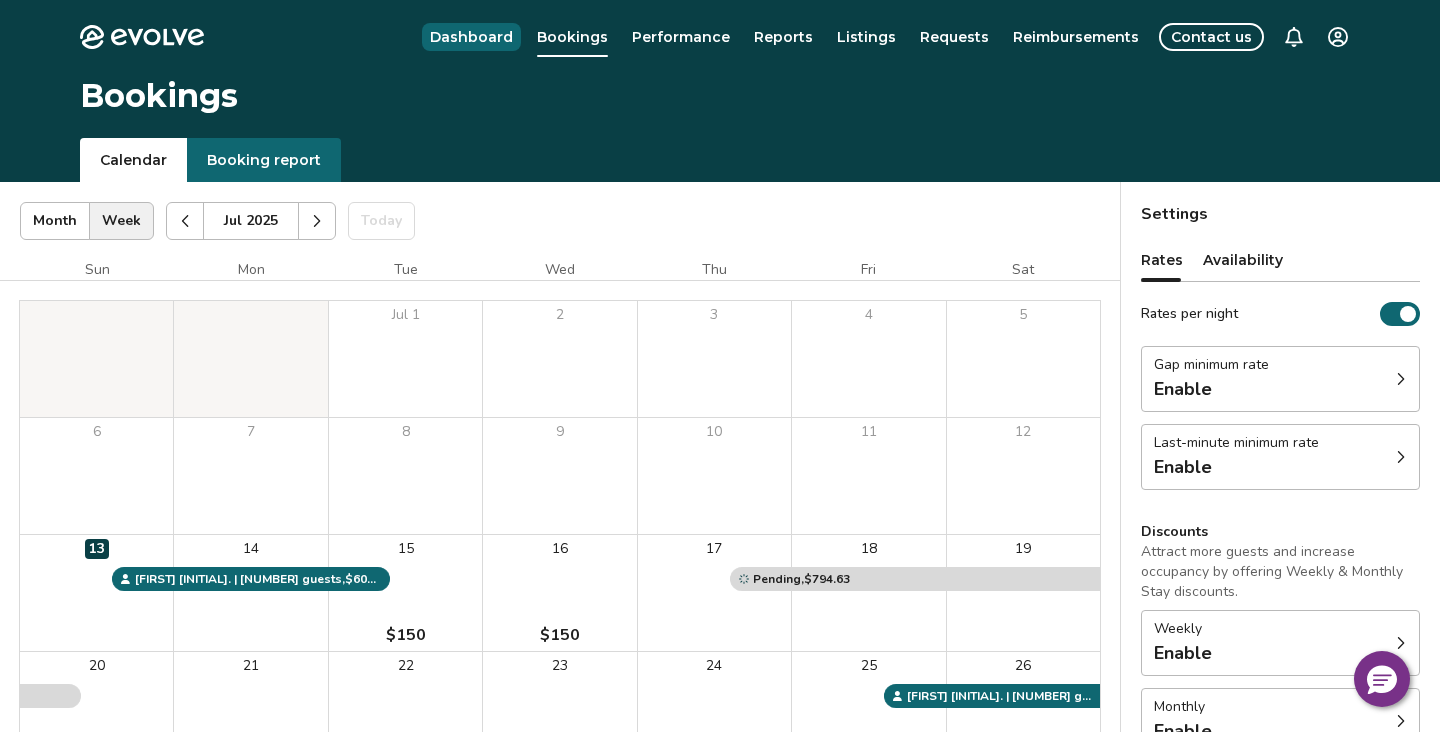 click on "Dashboard" at bounding box center (471, 37) 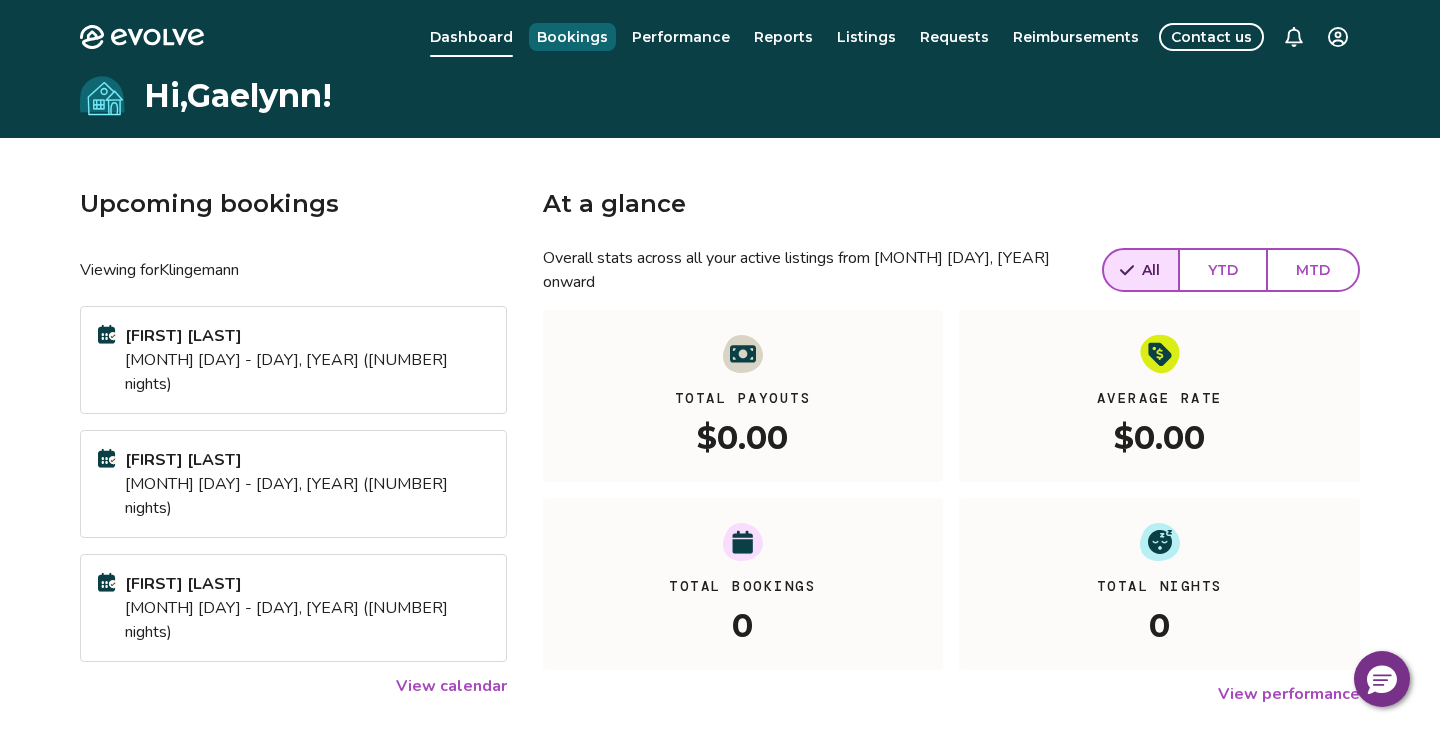 click on "Bookings" at bounding box center (572, 37) 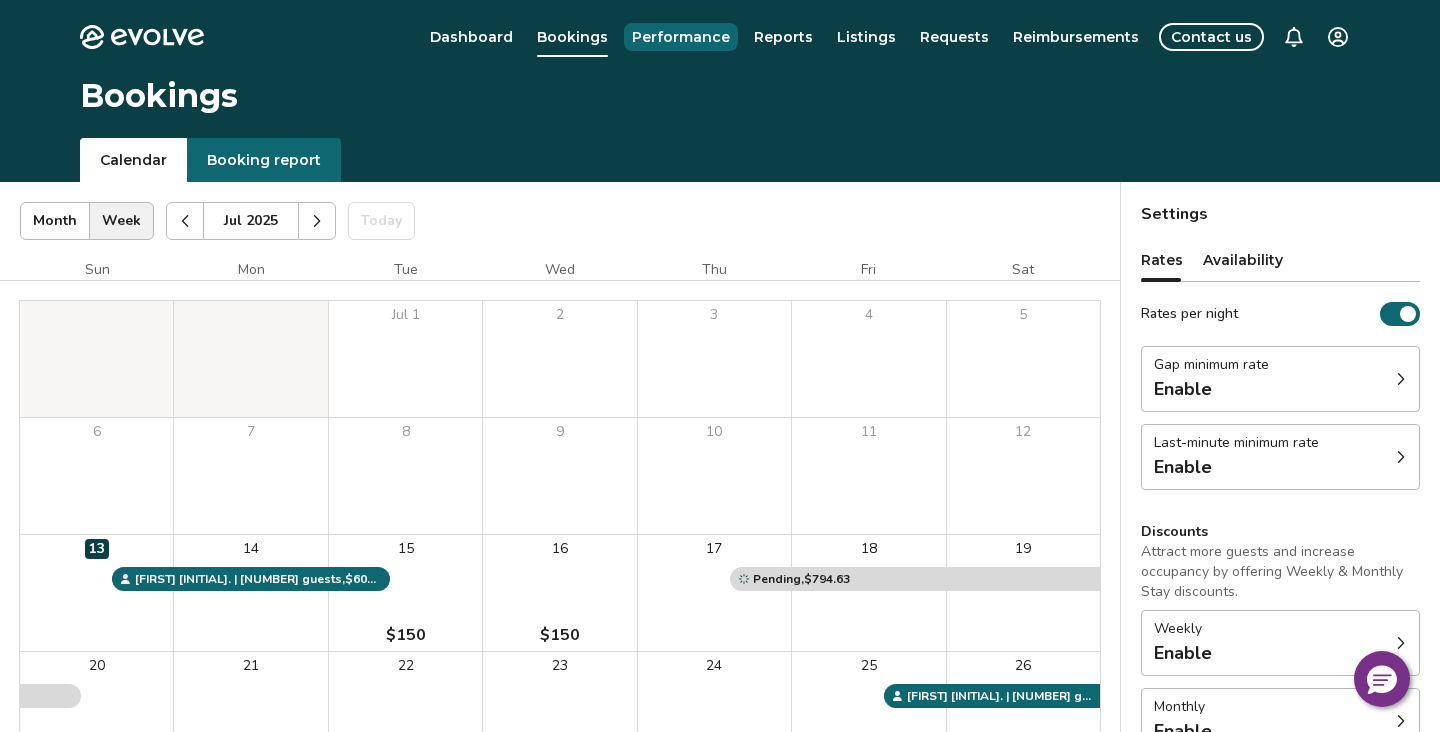 click on "Performance" at bounding box center (681, 37) 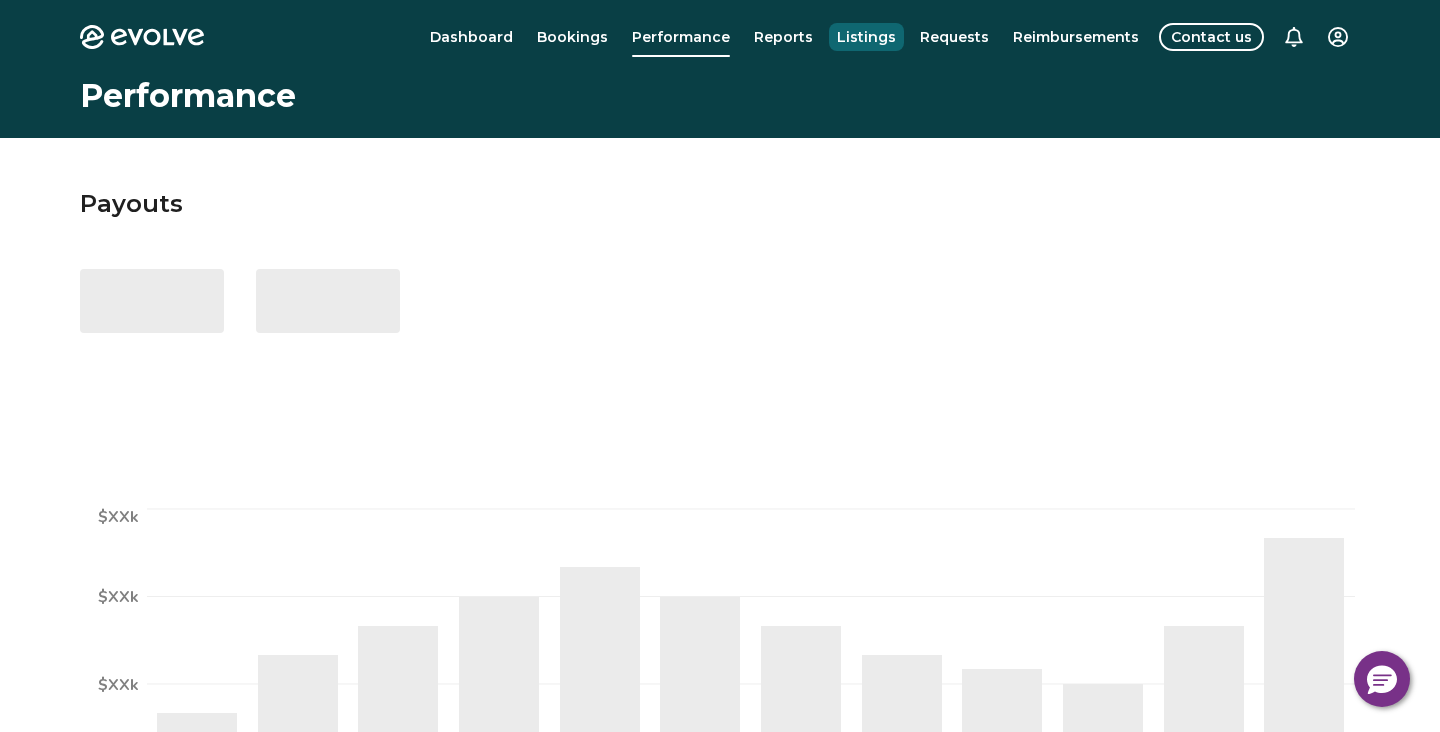 click on "Listings" at bounding box center [866, 37] 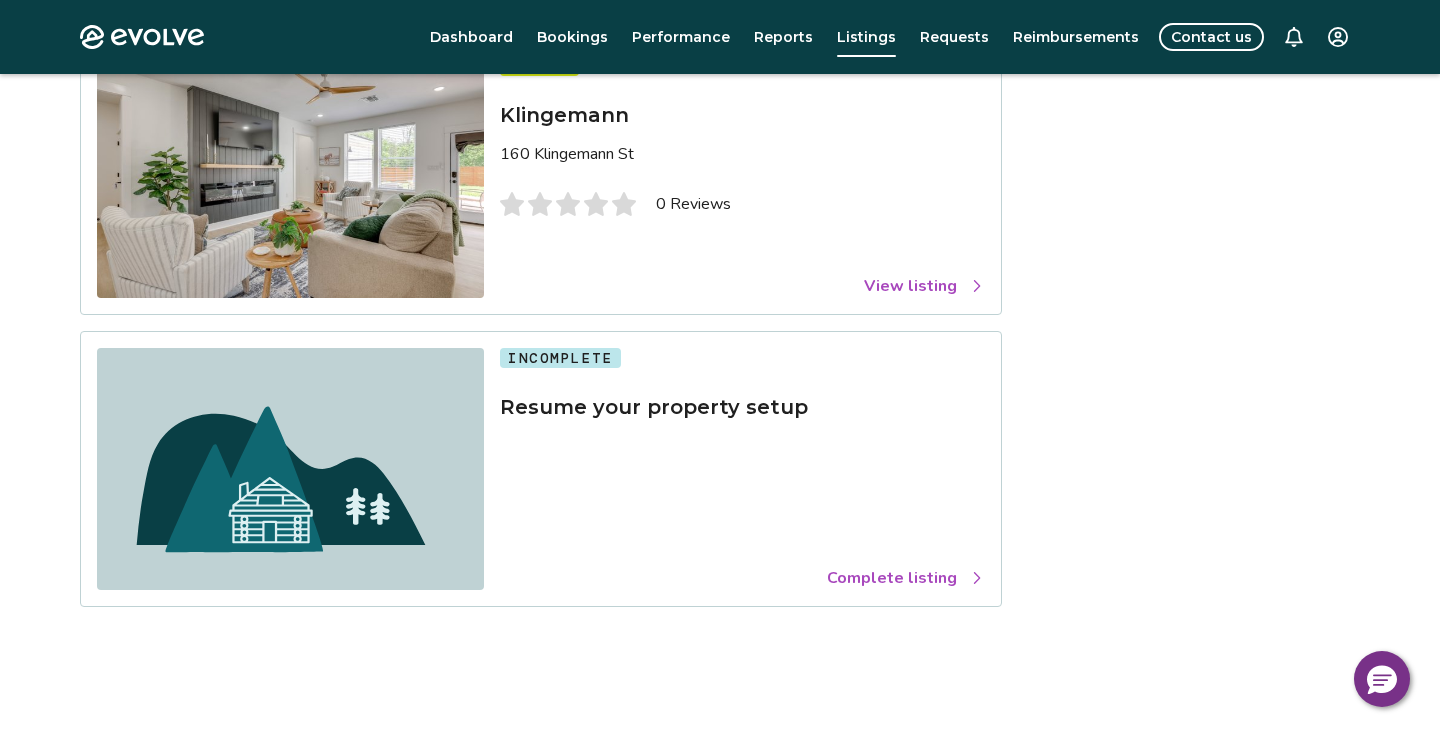 scroll, scrollTop: 0, scrollLeft: 0, axis: both 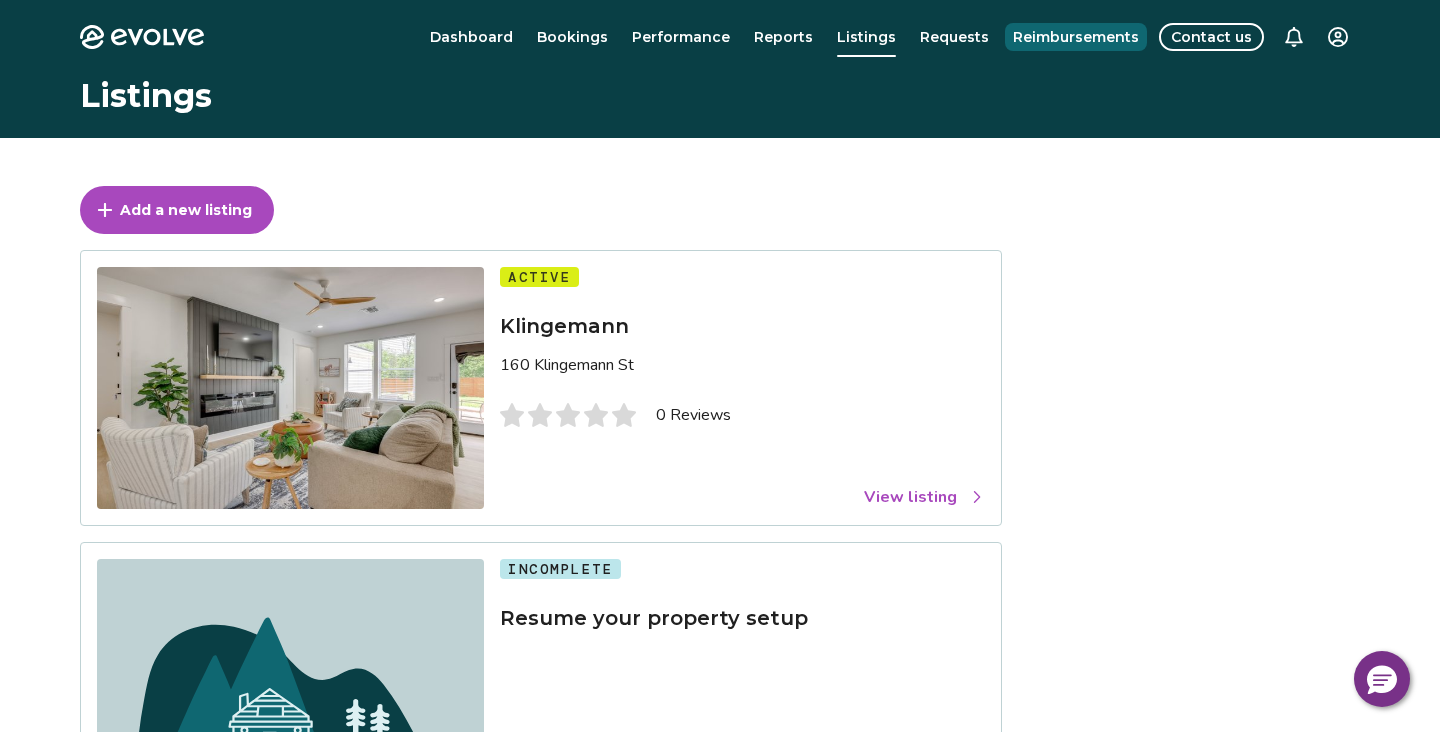 drag, startPoint x: 977, startPoint y: 42, endPoint x: 1082, endPoint y: 40, distance: 105.01904 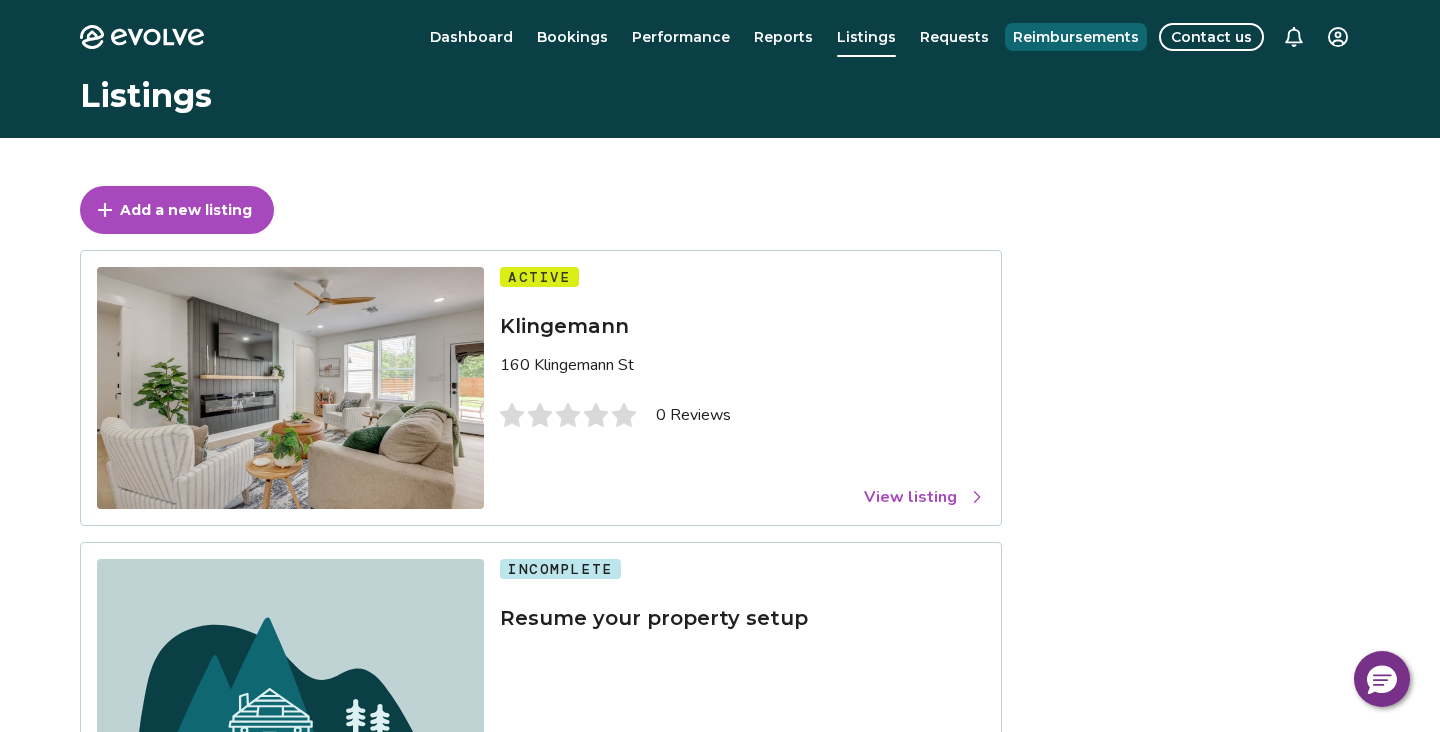 click on "Reimbursements" at bounding box center [1076, 37] 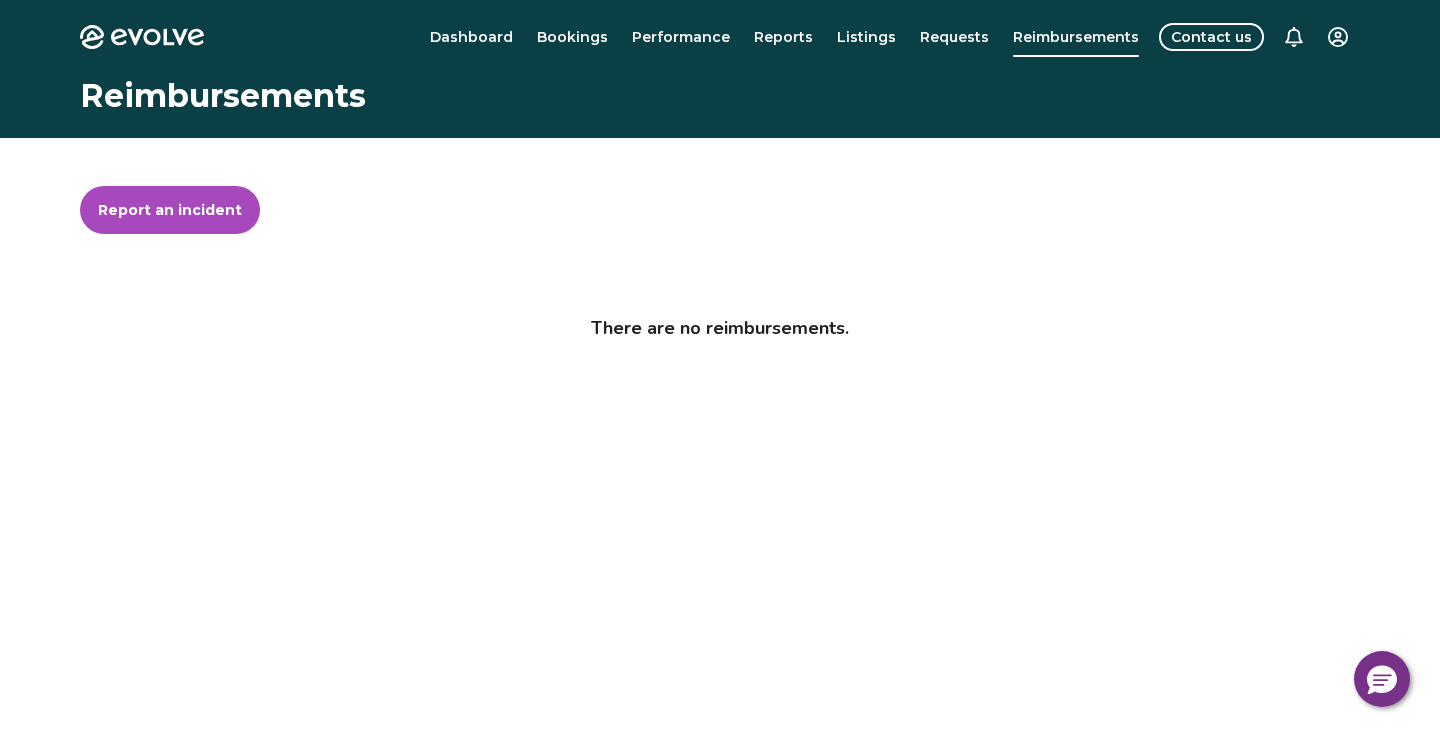 click on "Evolve Dashboard Bookings Performance Reports Listings Requests Reimbursements Contact us Reimbursements Report an incident There are no reimbursements. © 2013-Present Evolve Vacation Rental Network Privacy Policy | Terms of Service
$XXk" at bounding box center [720, 517] 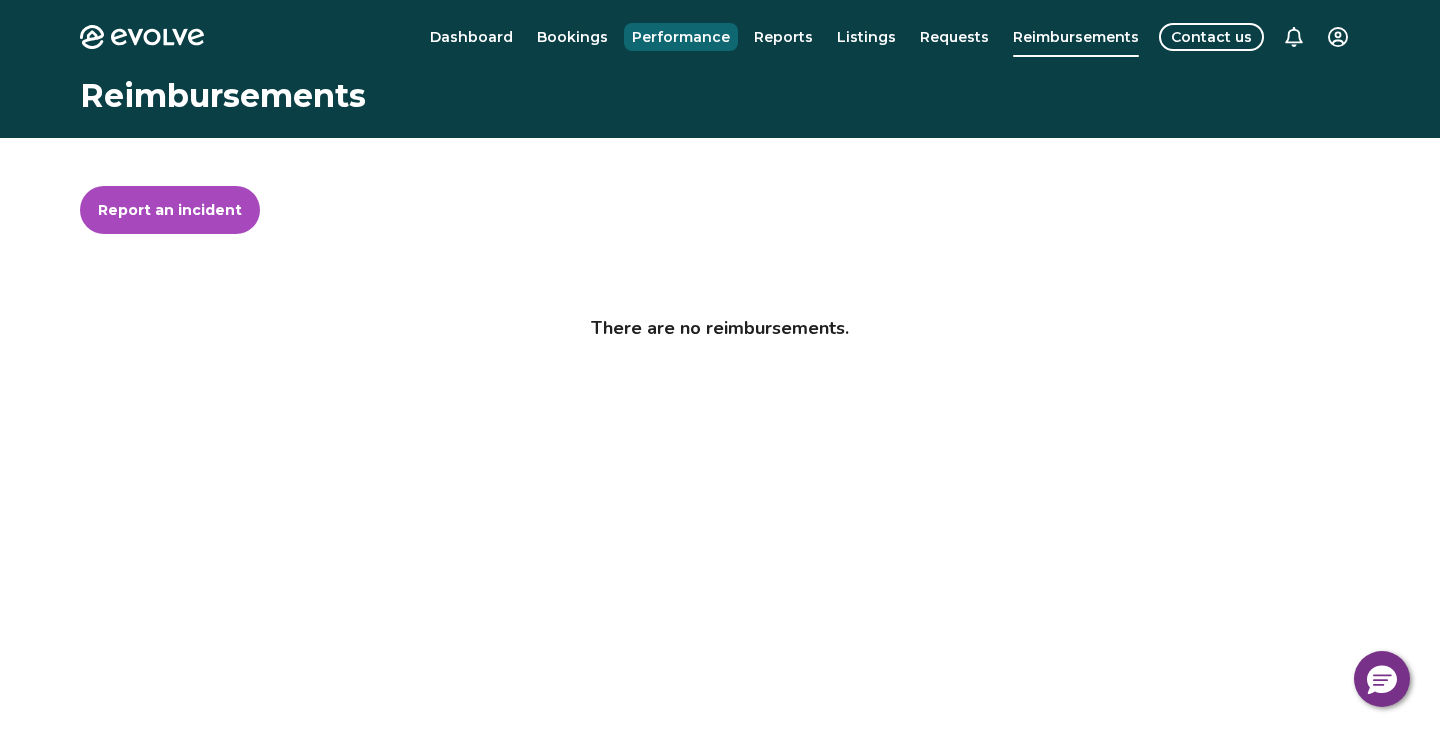 click on "Evolve Dashboard Bookings Performance Reports Listings Requests Reimbursements Contact us Reimbursements Report an incident There are no reimbursements. © 2013-Present Evolve Vacation Rental Network Privacy Policy | Terms of Service
$XXk" at bounding box center (720, 517) 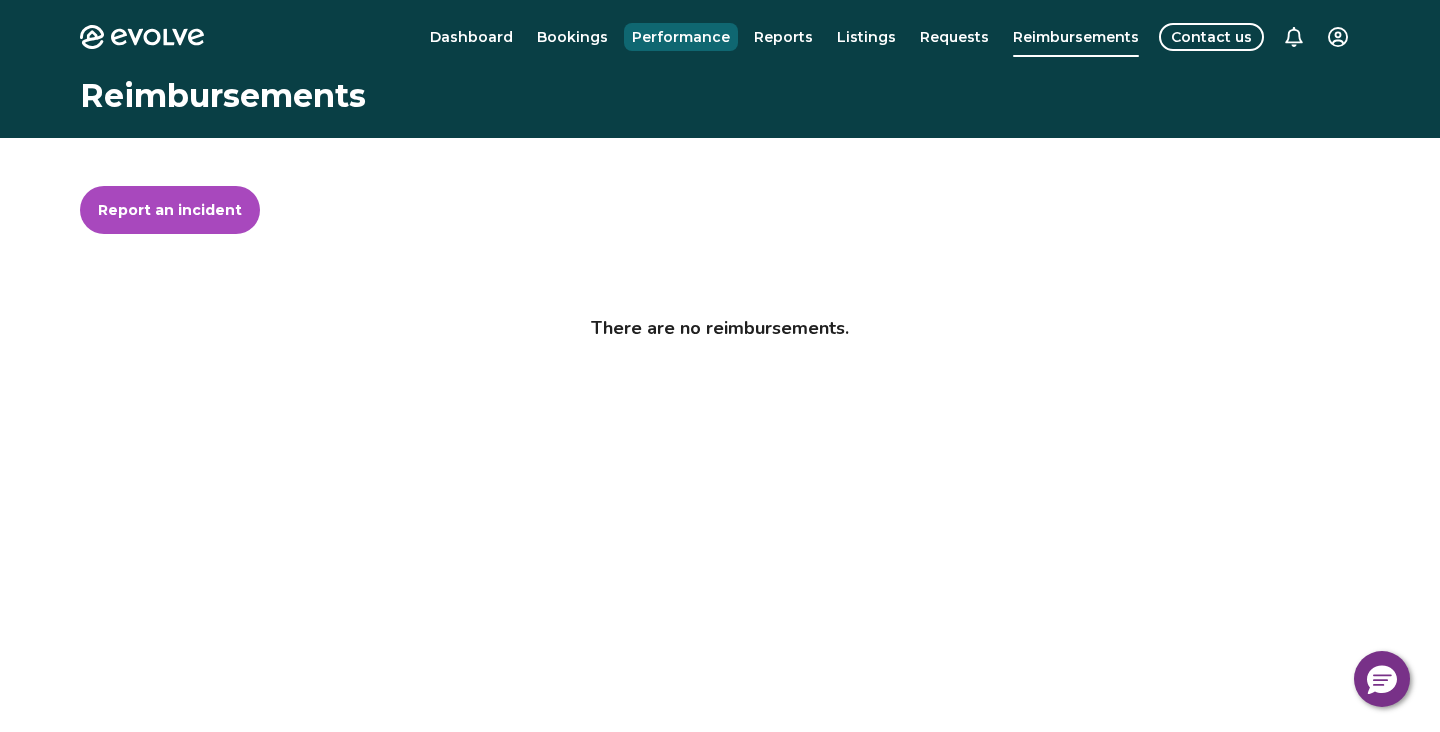 click on "Performance" at bounding box center [681, 37] 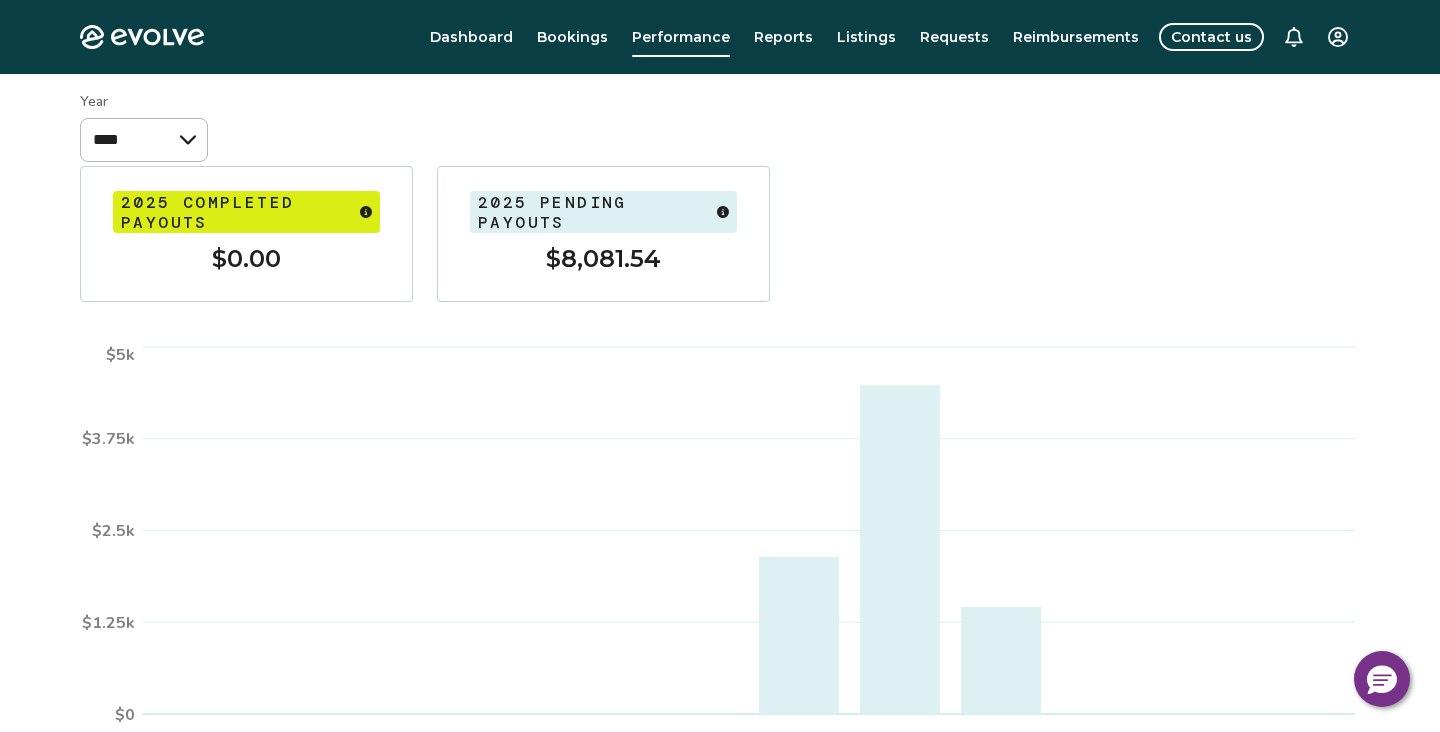 scroll, scrollTop: 0, scrollLeft: 0, axis: both 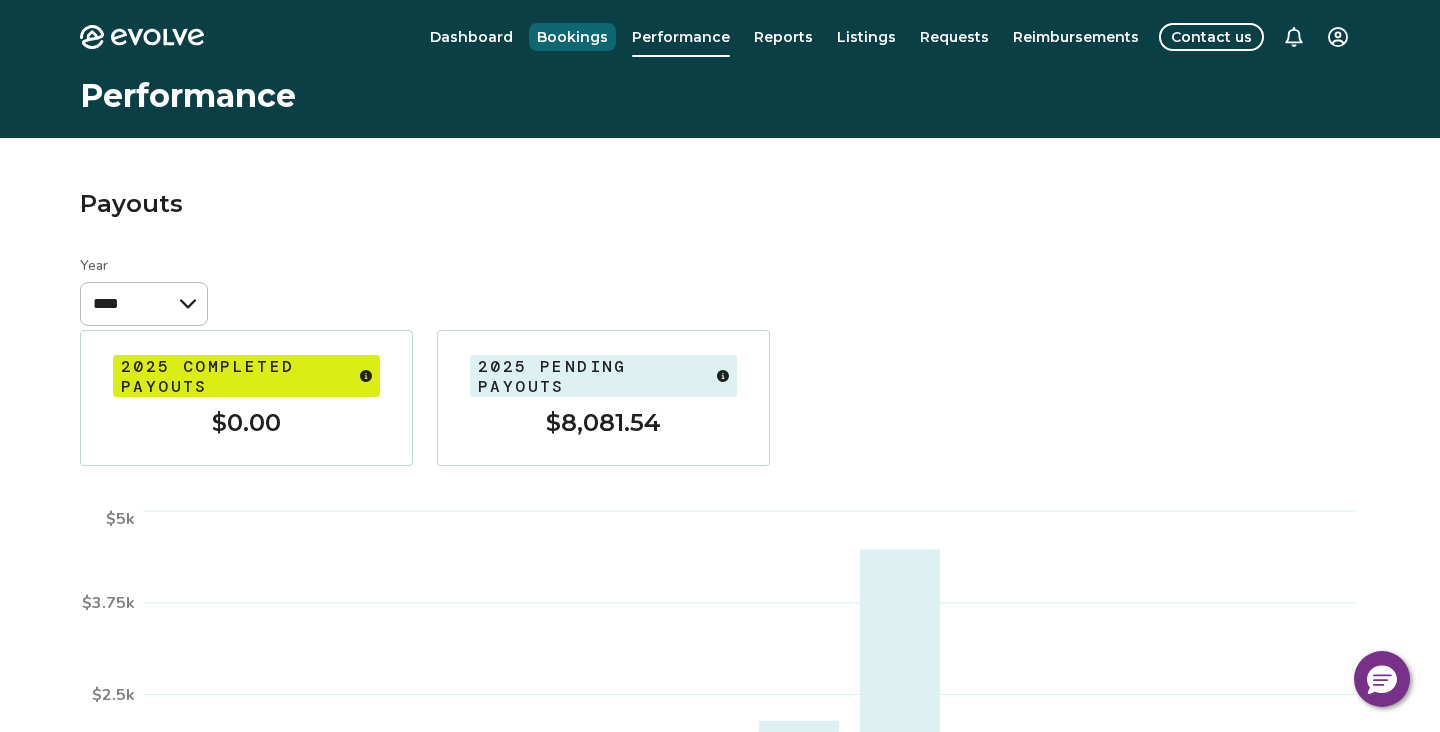 click on "Bookings" at bounding box center [572, 37] 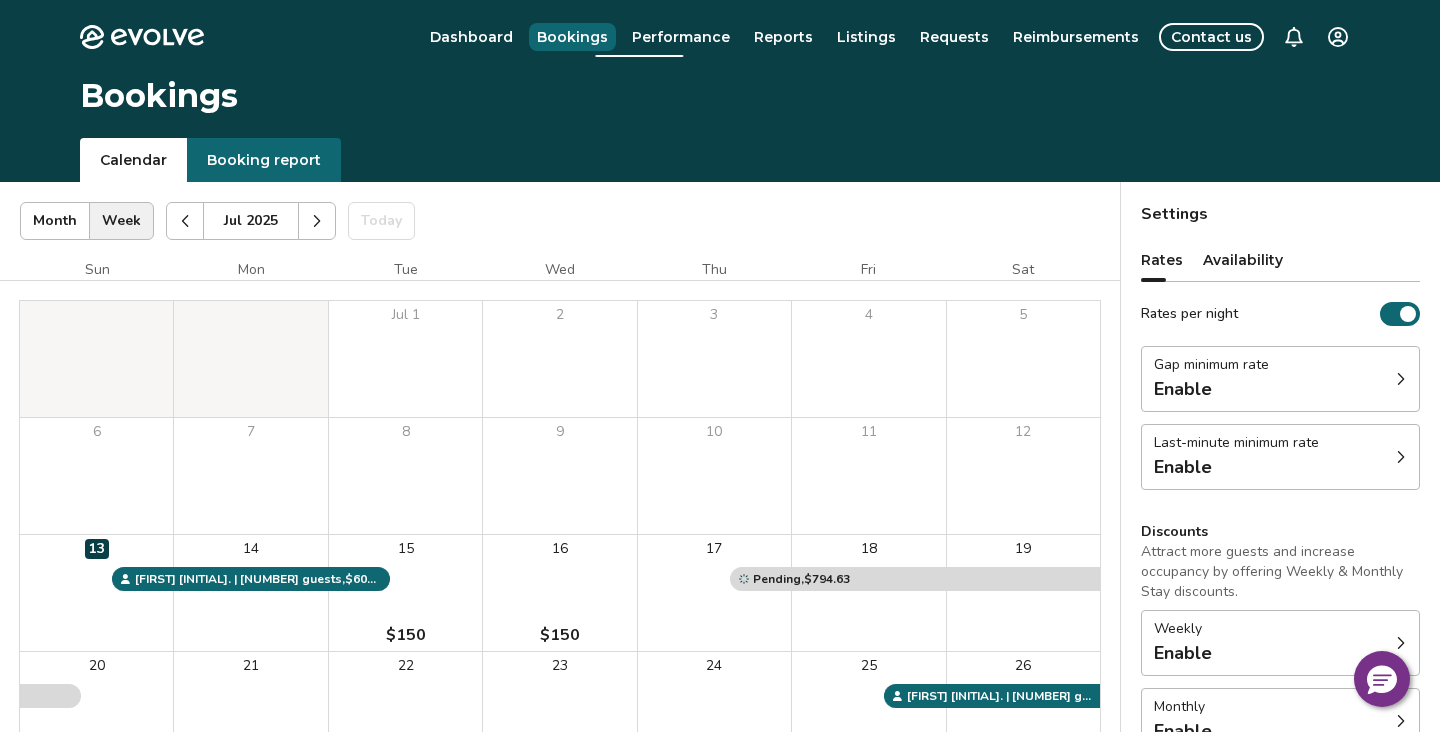 click on "Bookings" at bounding box center (572, 37) 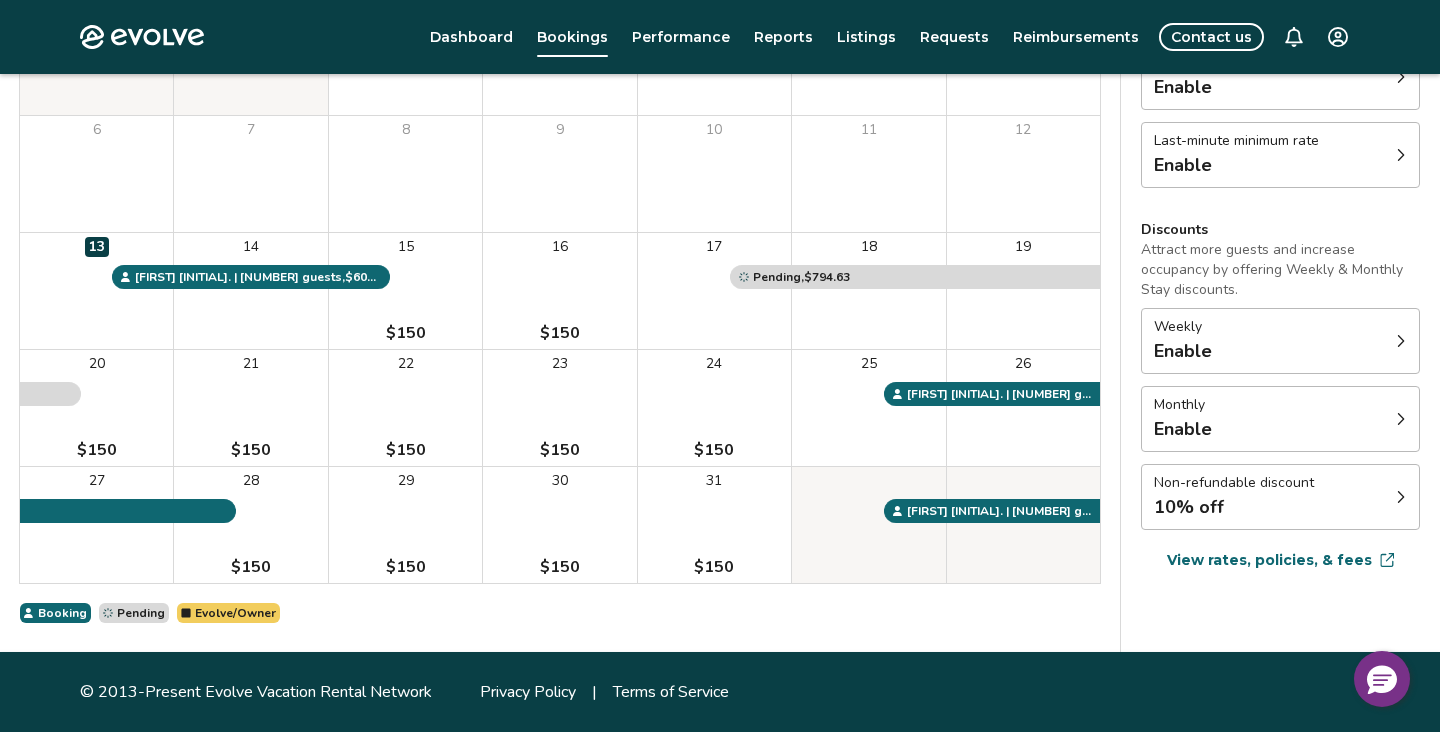 scroll, scrollTop: 0, scrollLeft: 0, axis: both 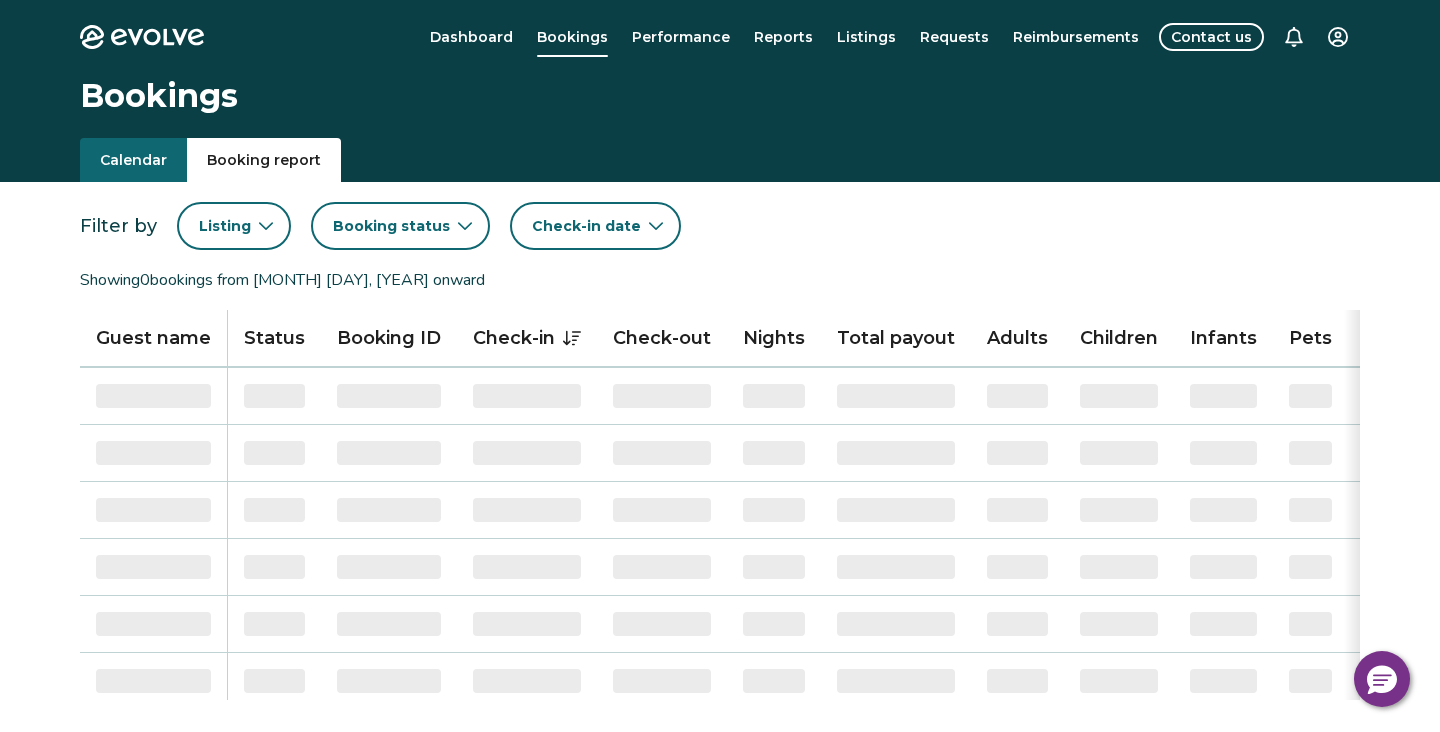 click on "Booking report" at bounding box center [264, 160] 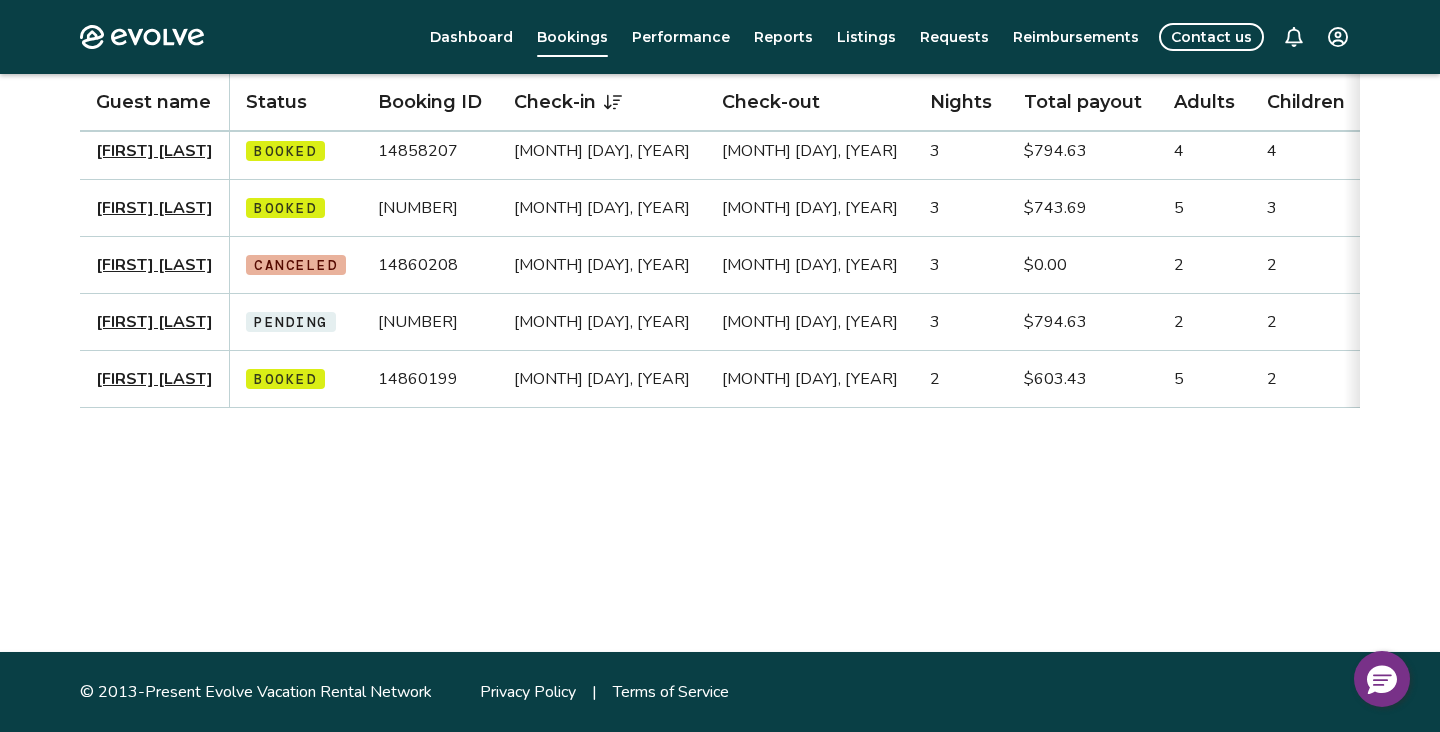scroll, scrollTop: 0, scrollLeft: 0, axis: both 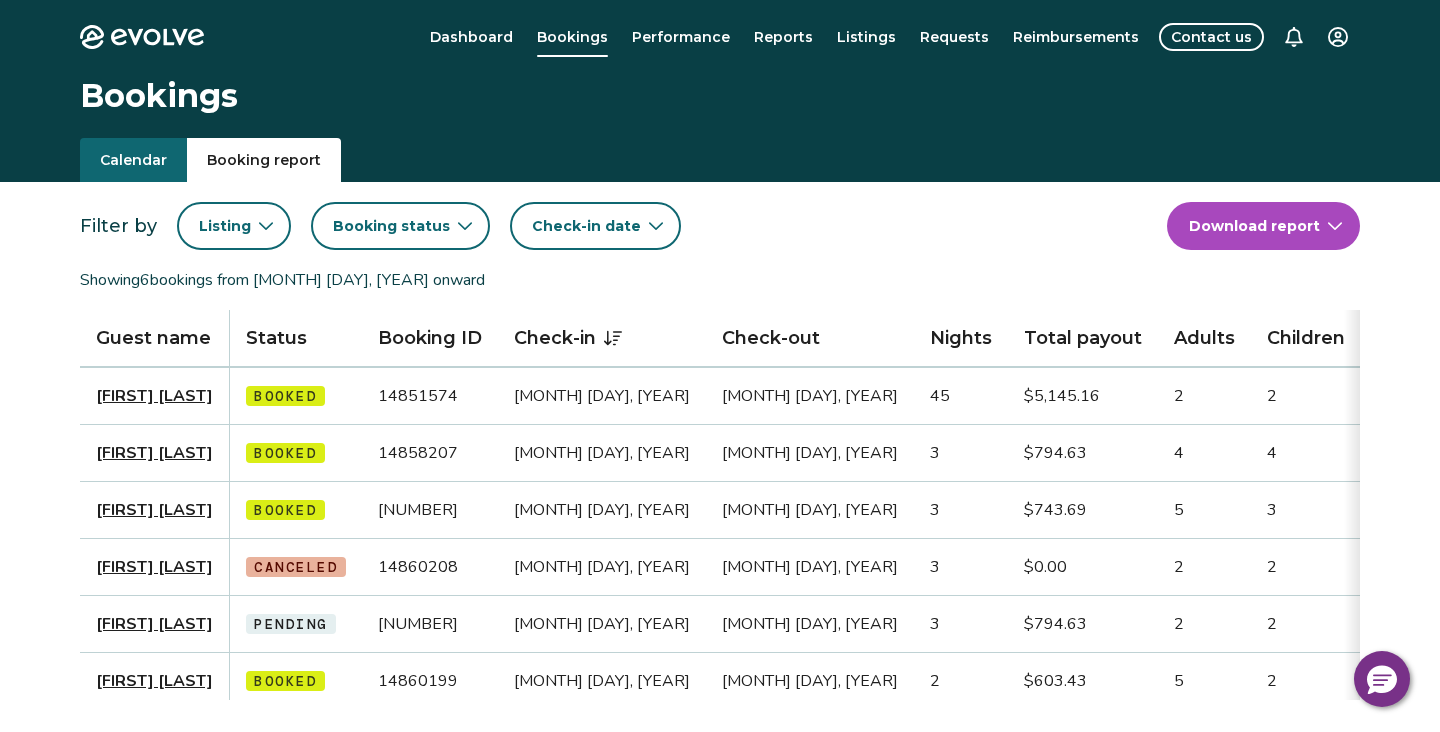 click on "Booking report" at bounding box center (264, 160) 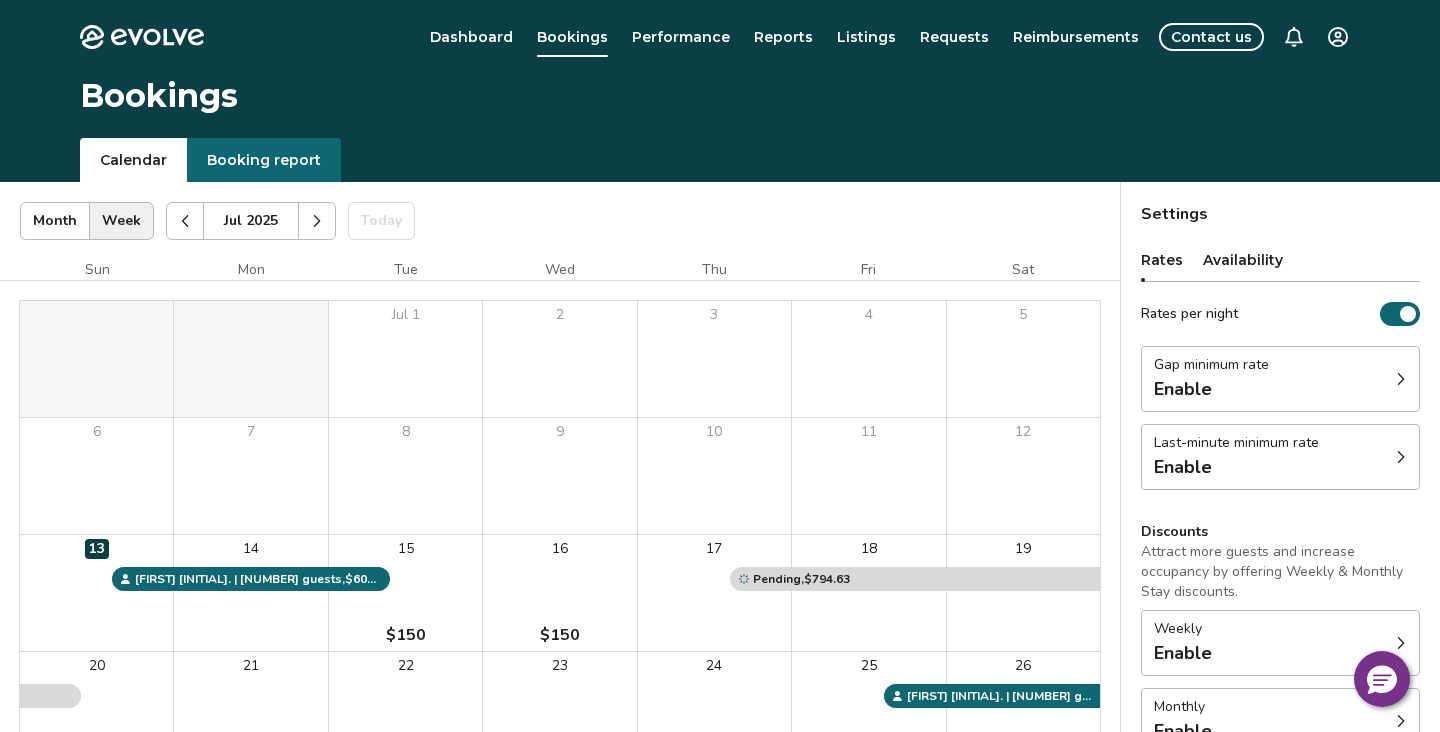 click on "Calendar" at bounding box center [133, 160] 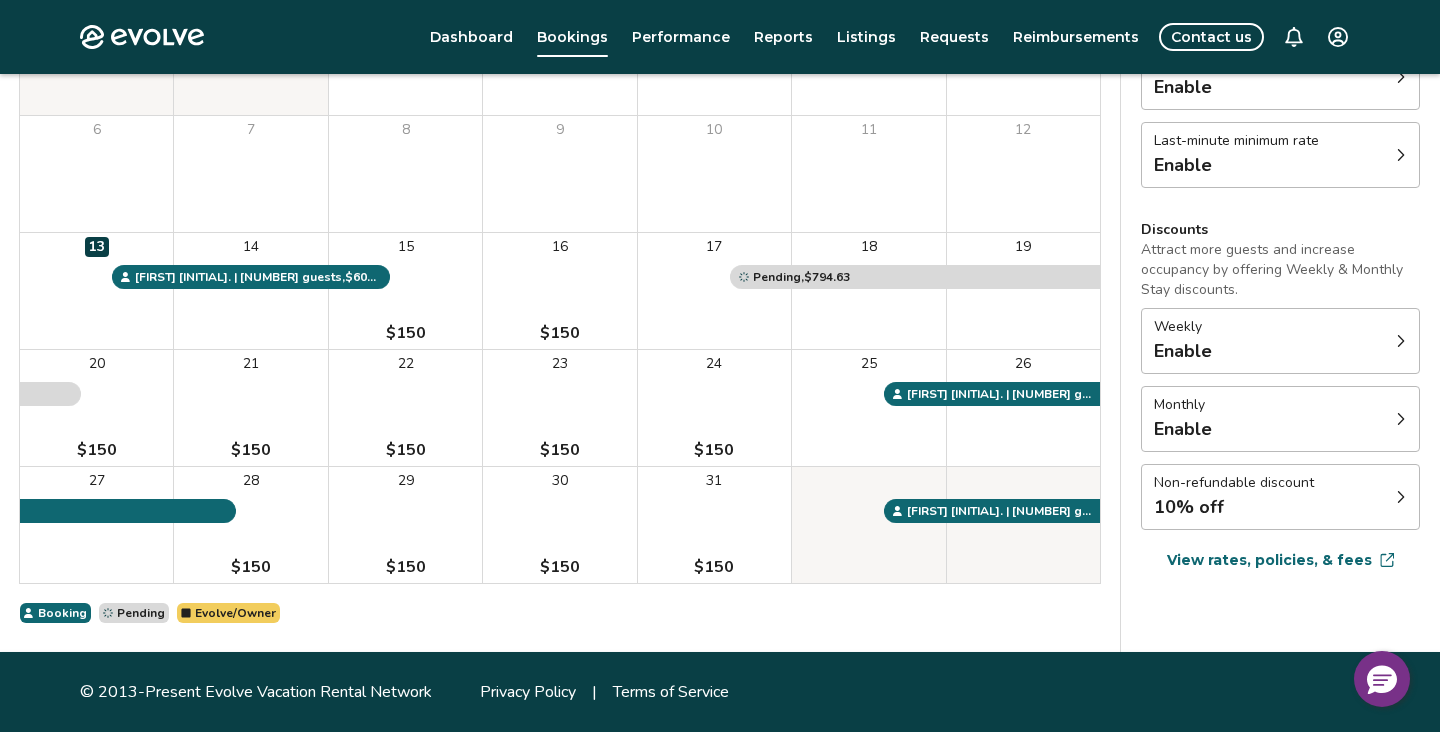 scroll, scrollTop: 0, scrollLeft: 0, axis: both 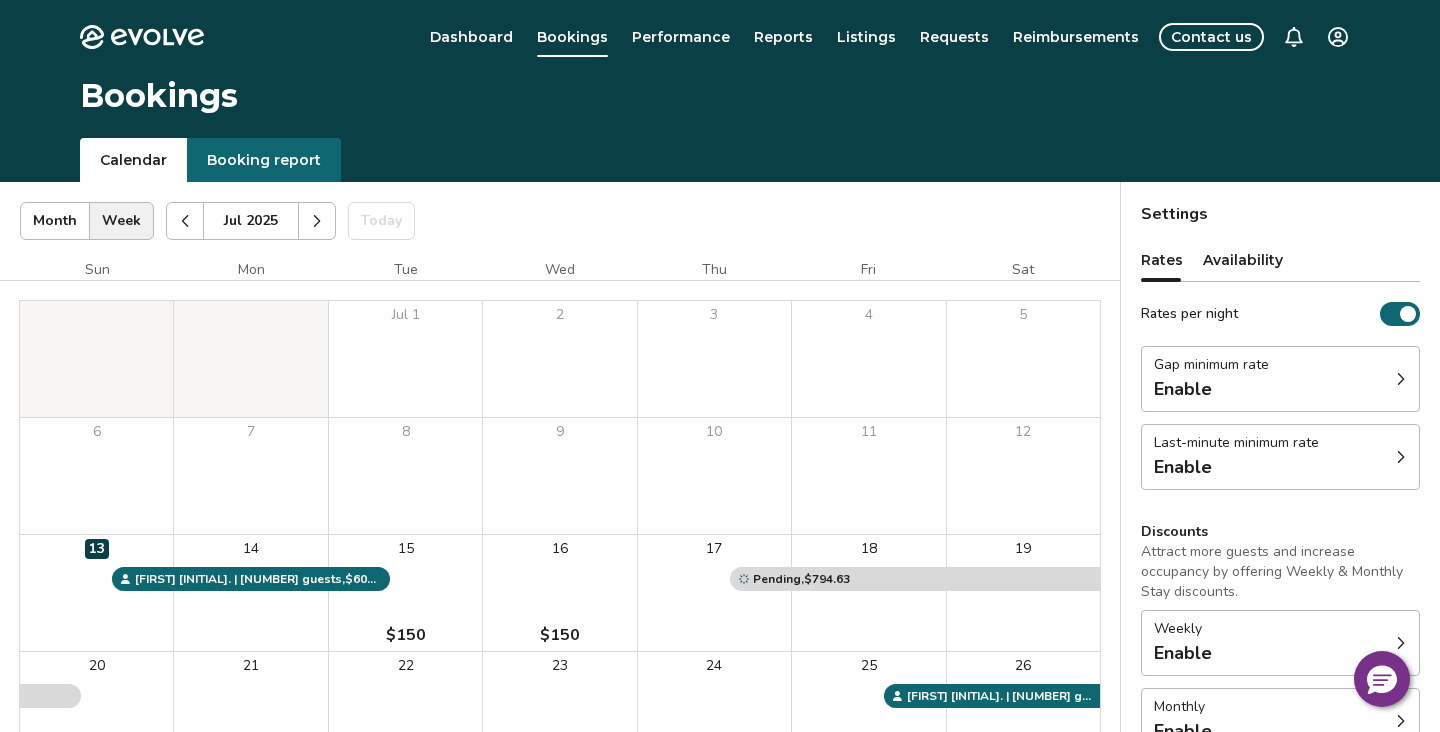 click on "Dashboard" at bounding box center (471, 37) 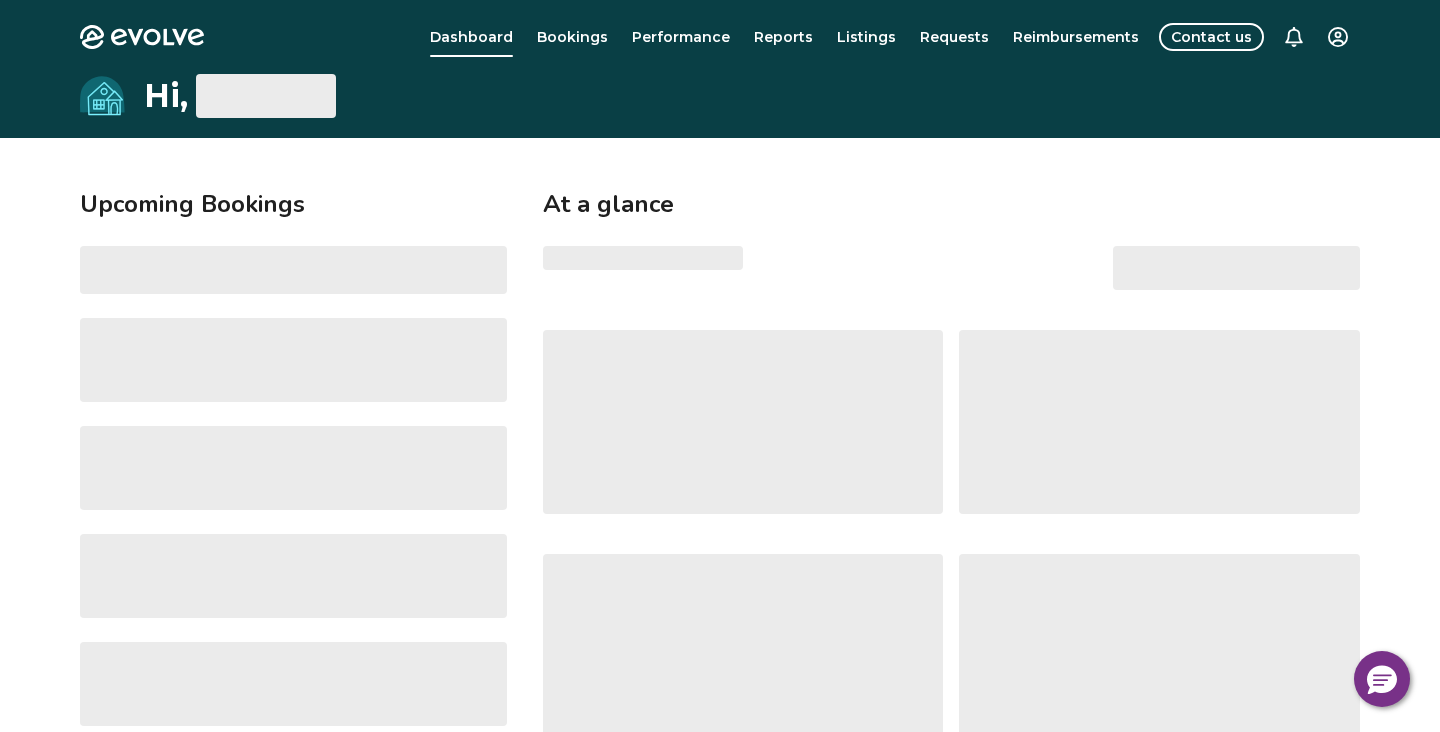 click on "Performance" at bounding box center [681, 37] 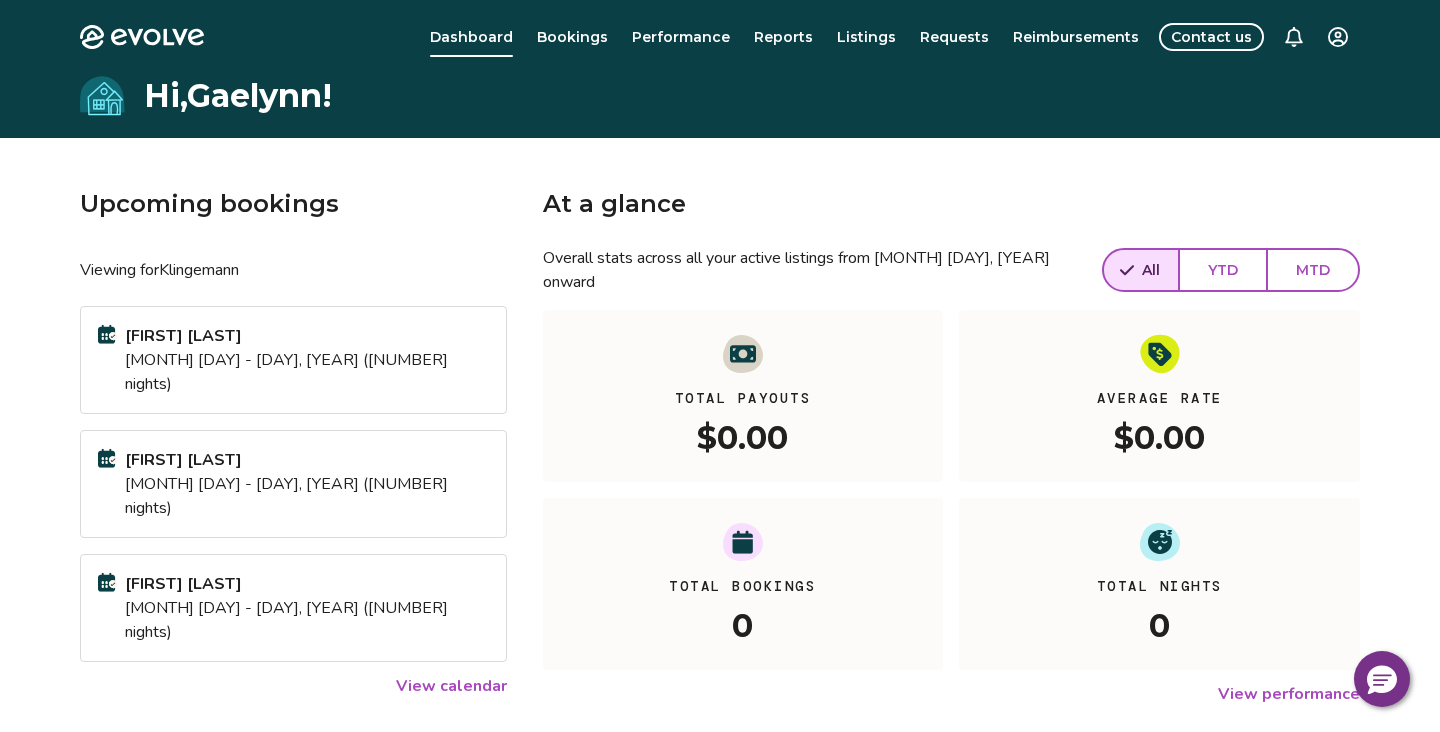 click on "Reports" at bounding box center [783, 37] 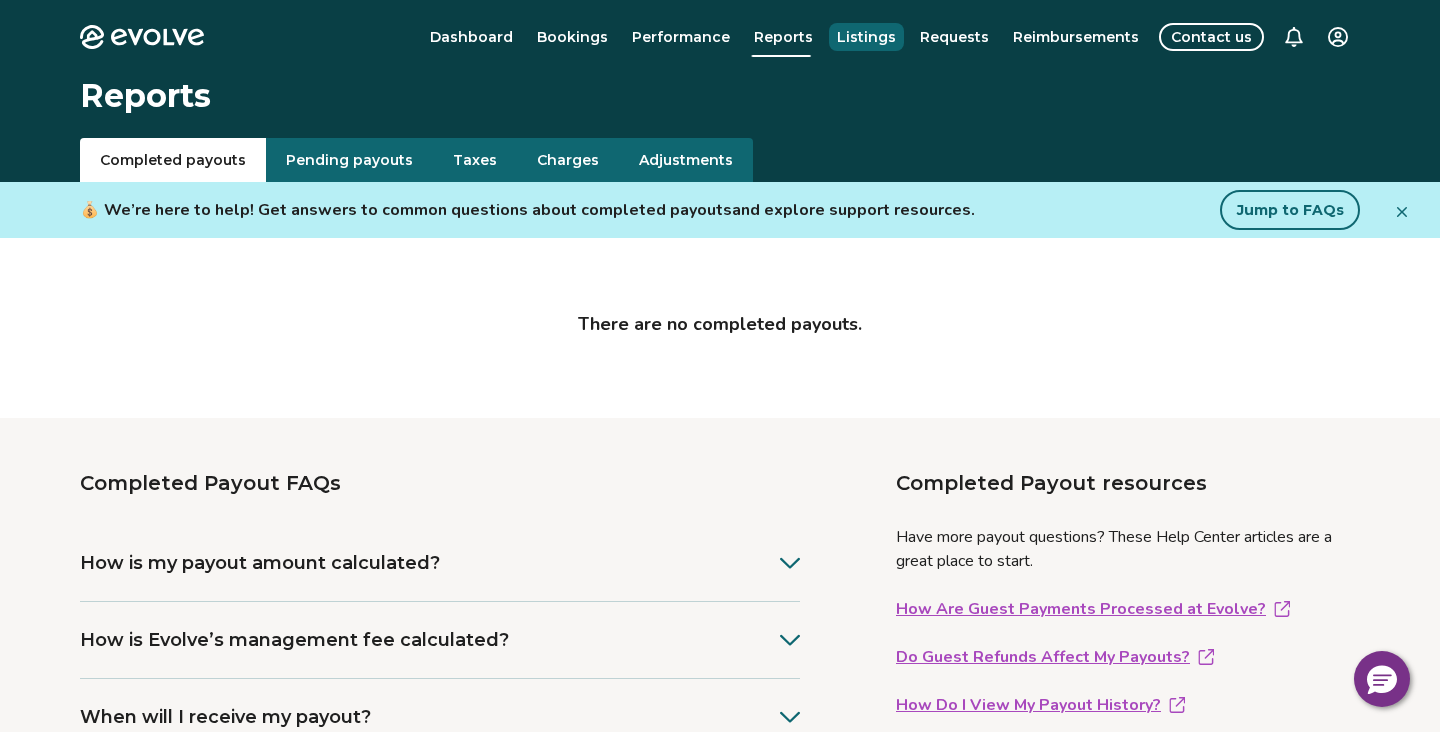 click on "Listings" at bounding box center [866, 37] 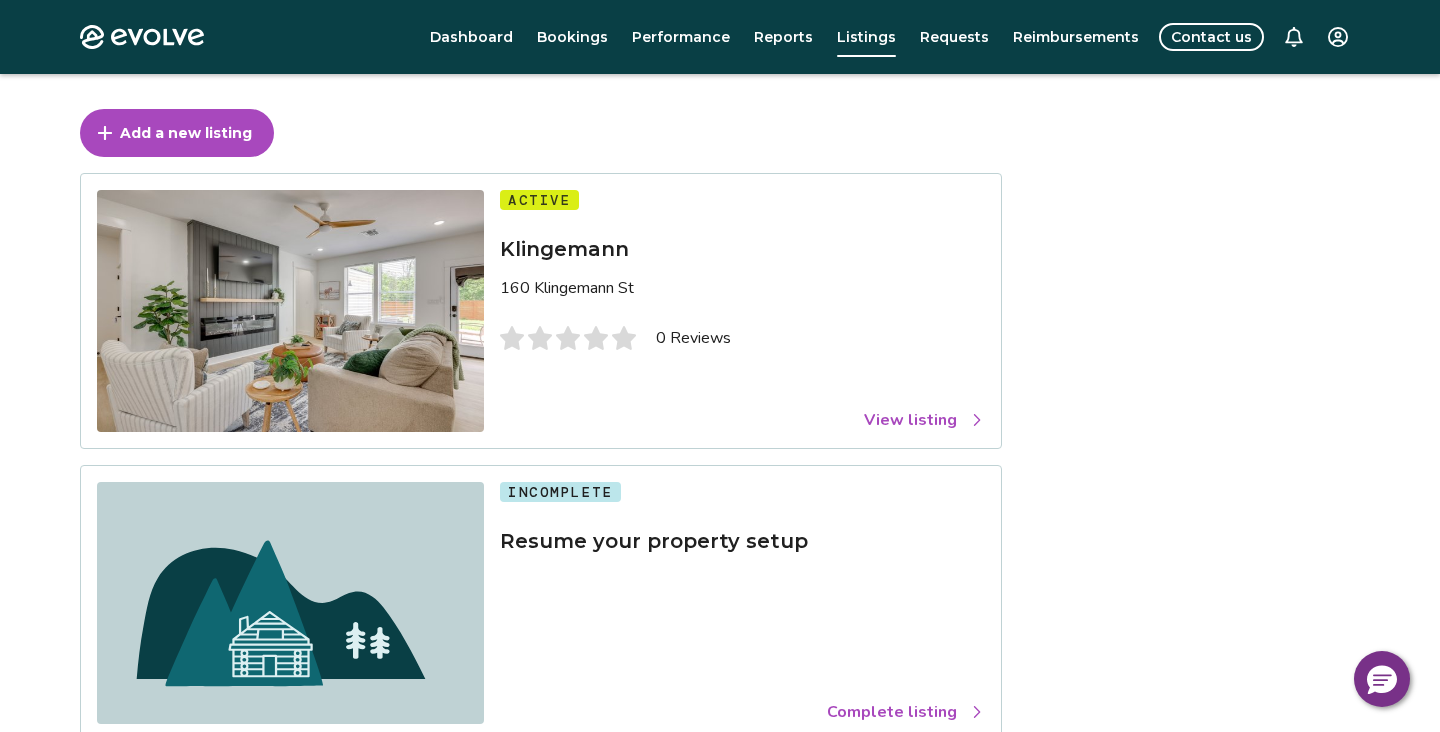 scroll, scrollTop: 80, scrollLeft: 0, axis: vertical 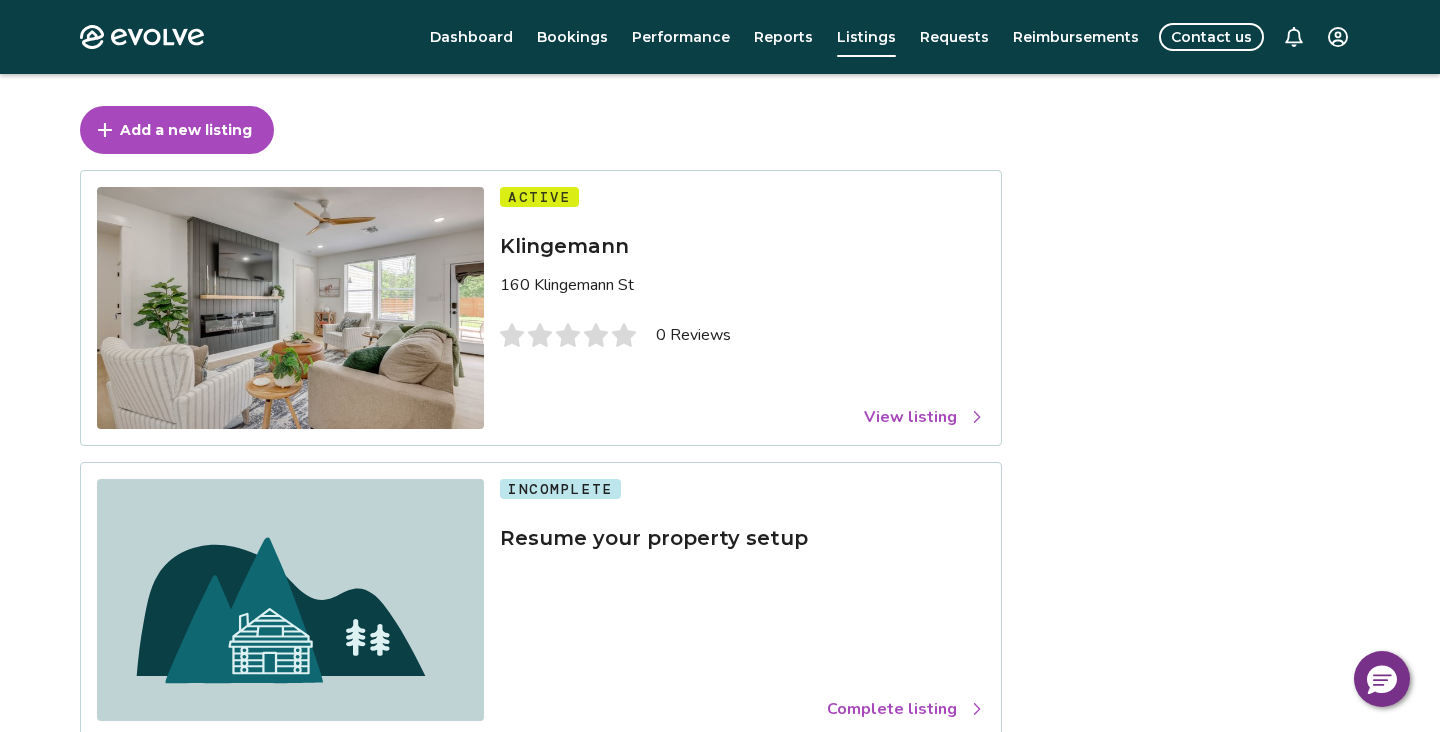 click at bounding box center [290, 308] 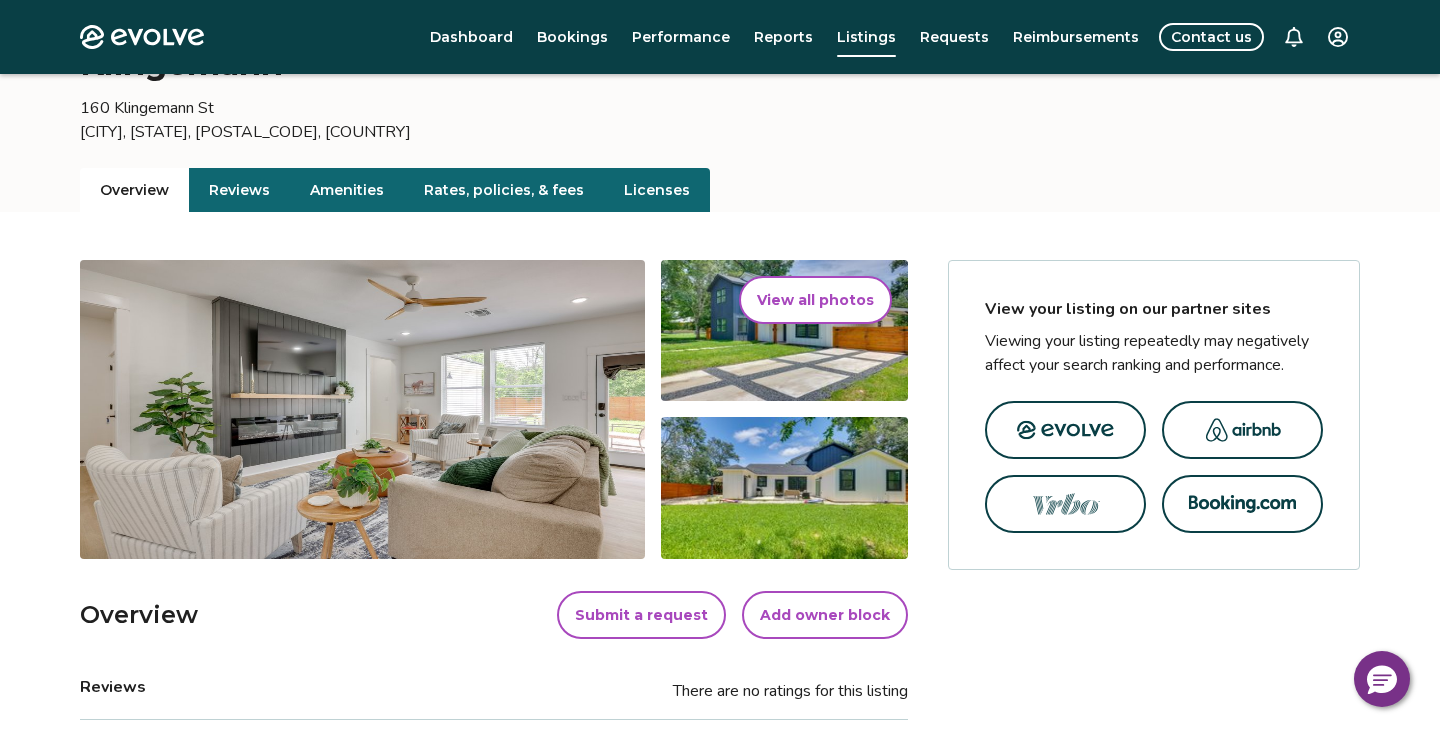 scroll, scrollTop: 0, scrollLeft: 0, axis: both 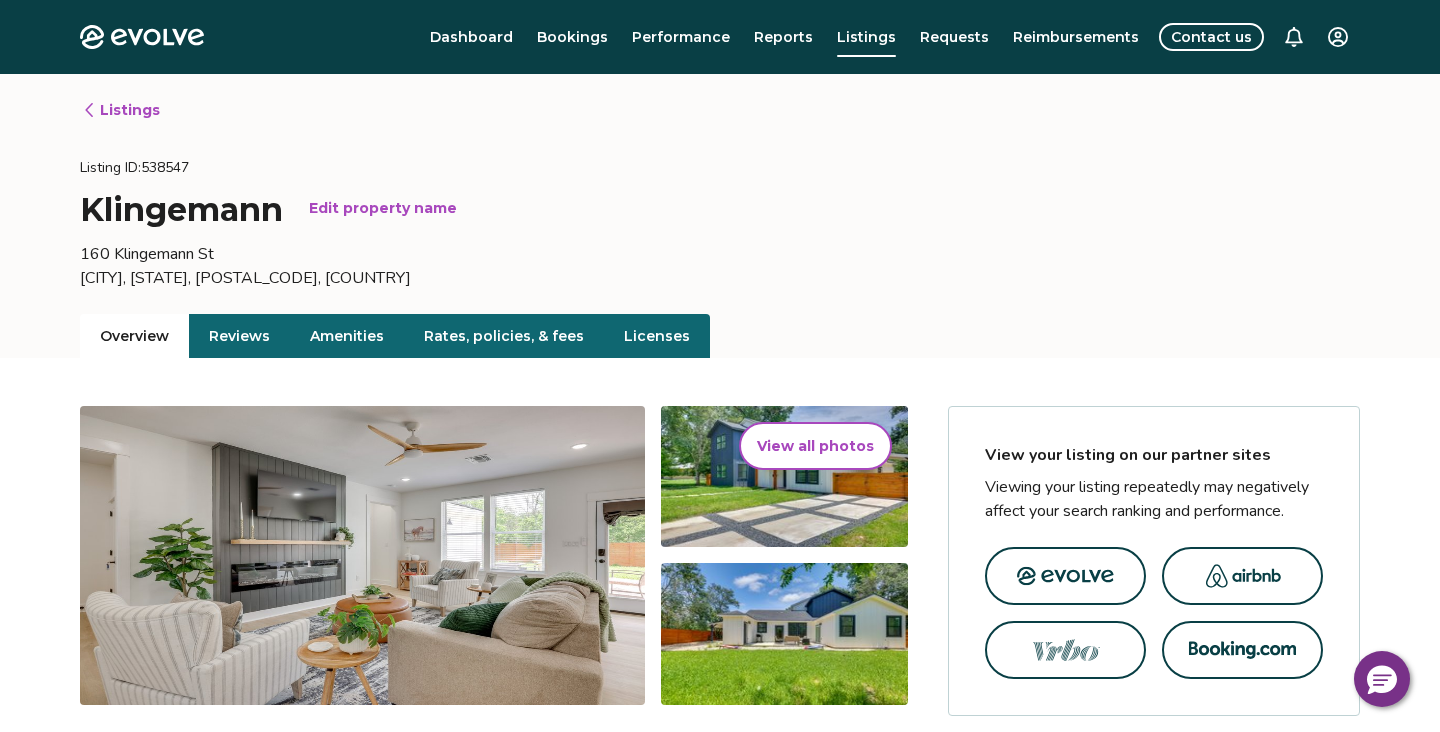 click on "Reviews" at bounding box center [239, 336] 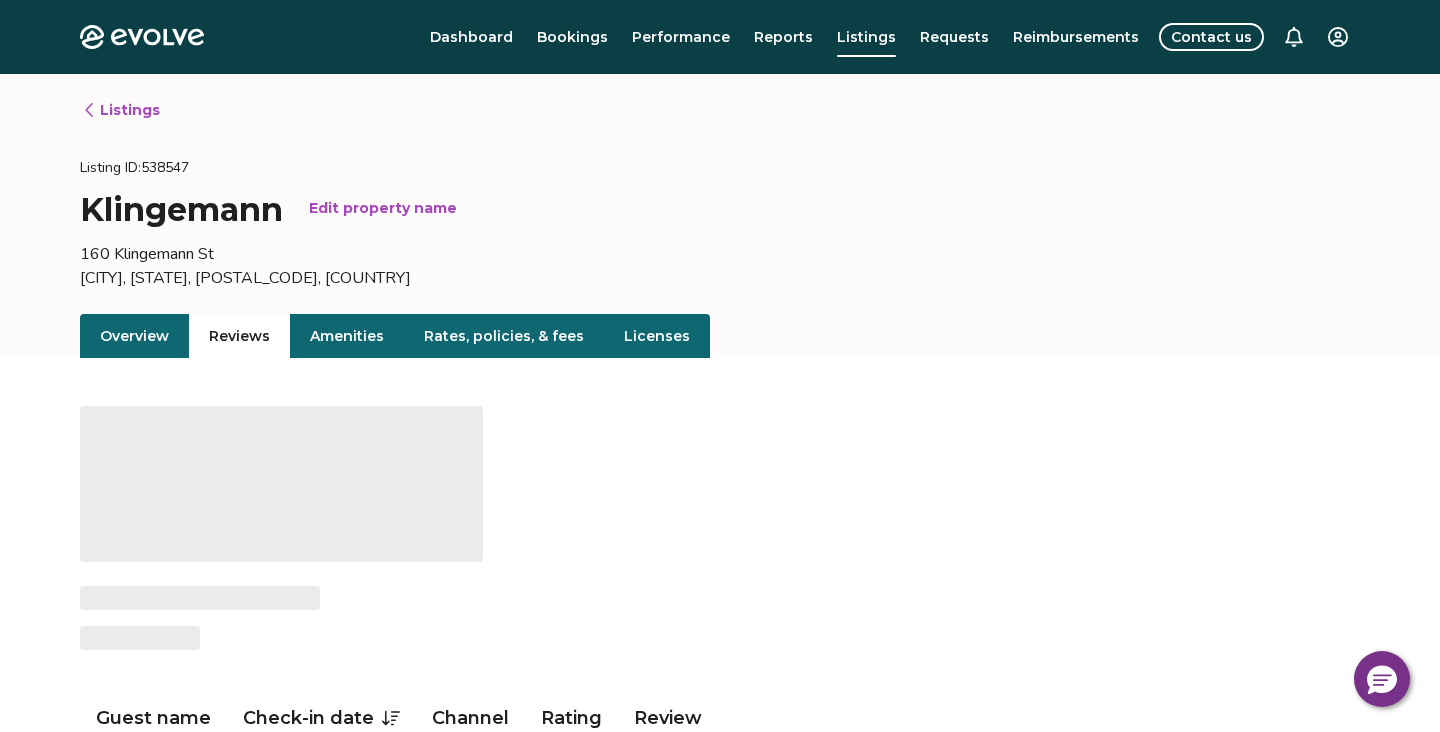 click on "Amenities" at bounding box center [347, 336] 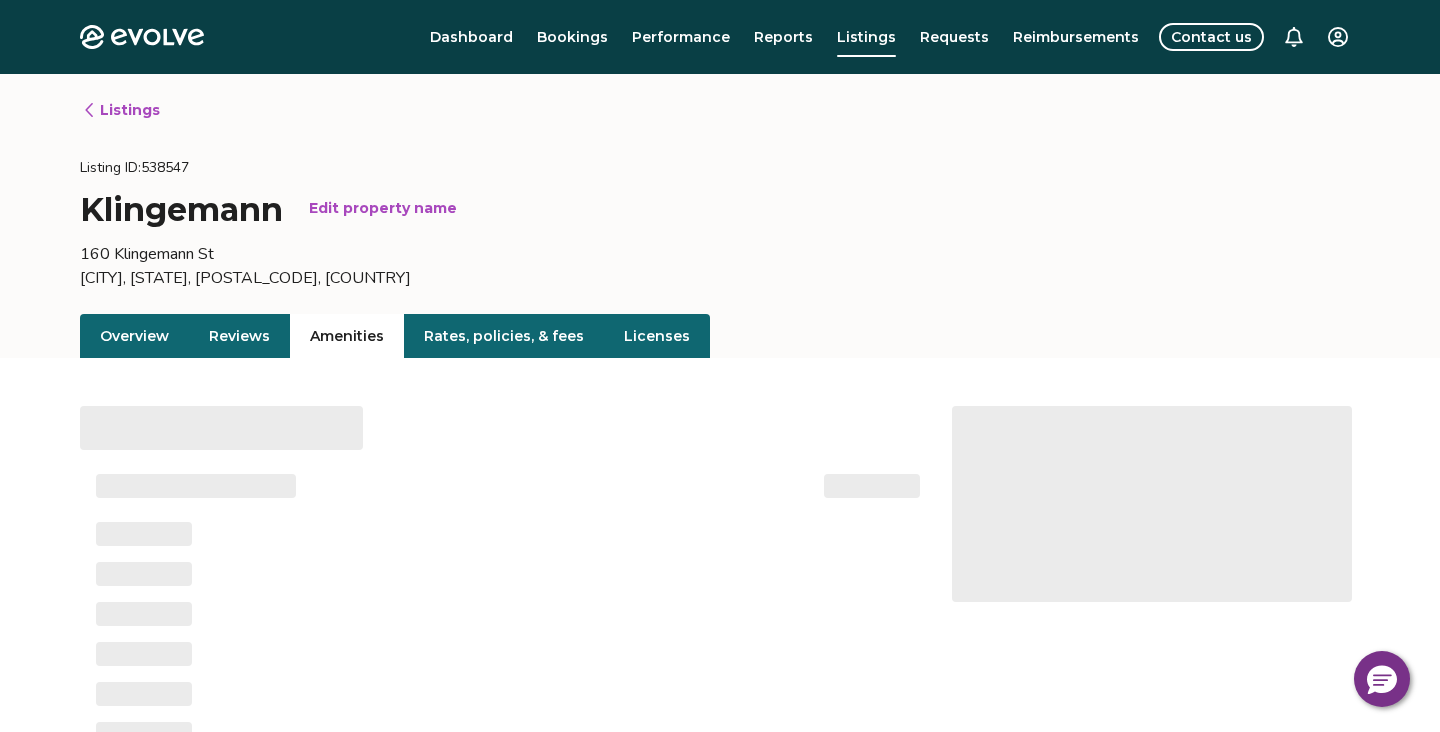 click on "Rates, policies, & fees" at bounding box center (504, 336) 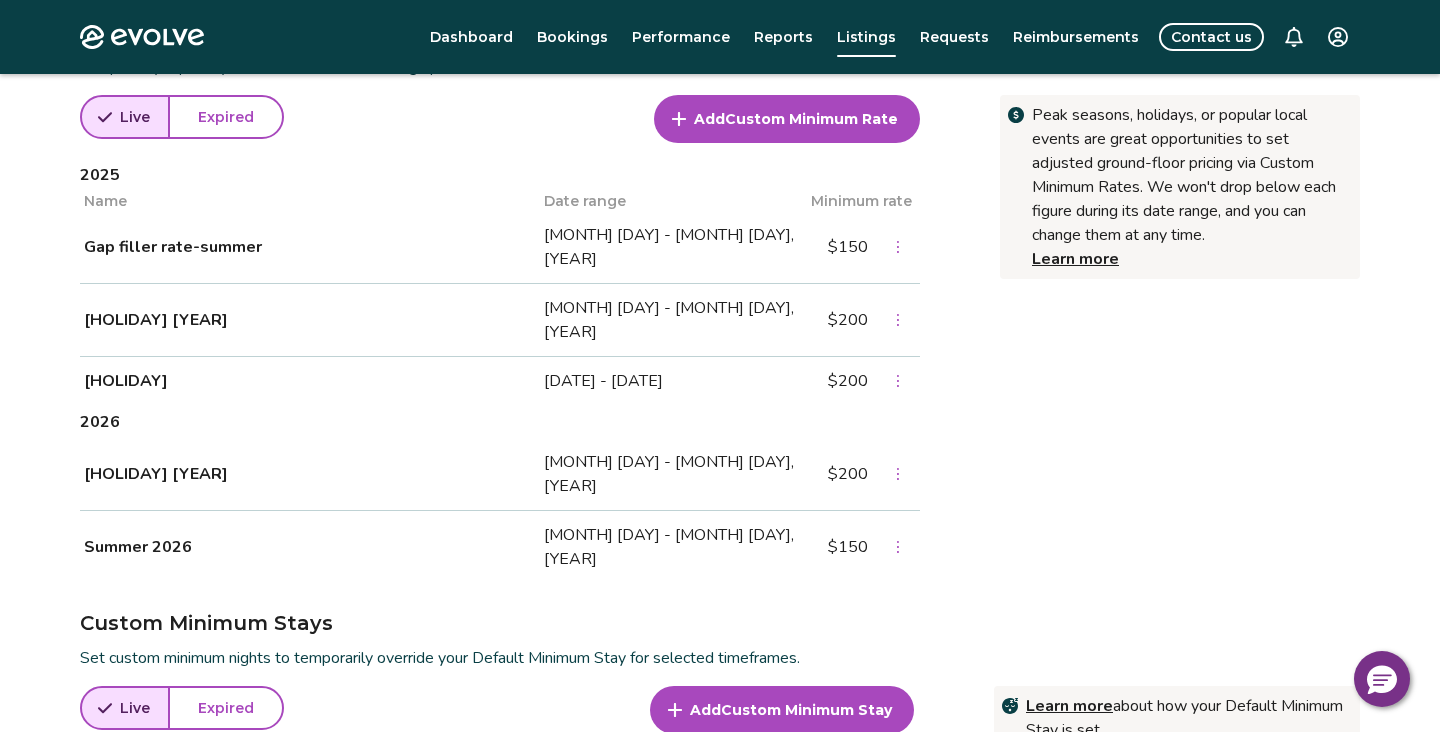 scroll, scrollTop: 724, scrollLeft: 0, axis: vertical 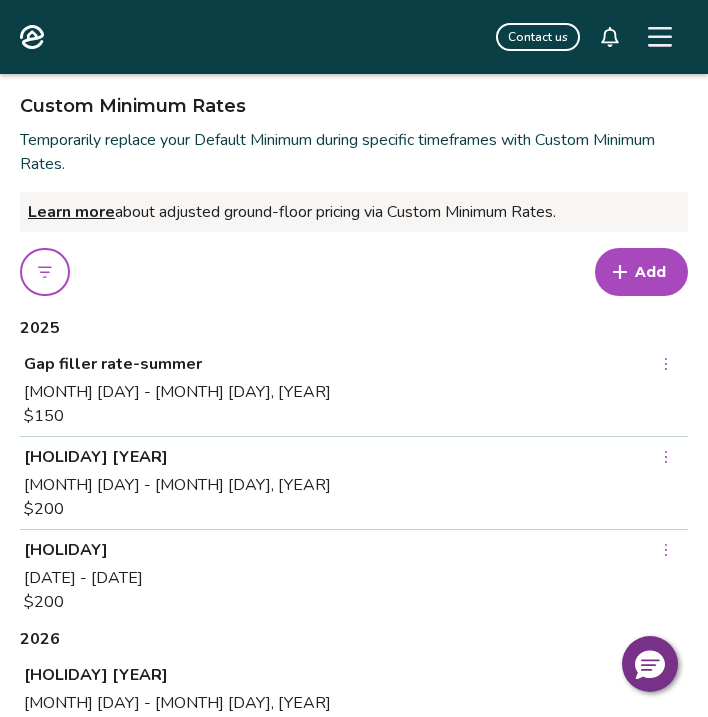 type 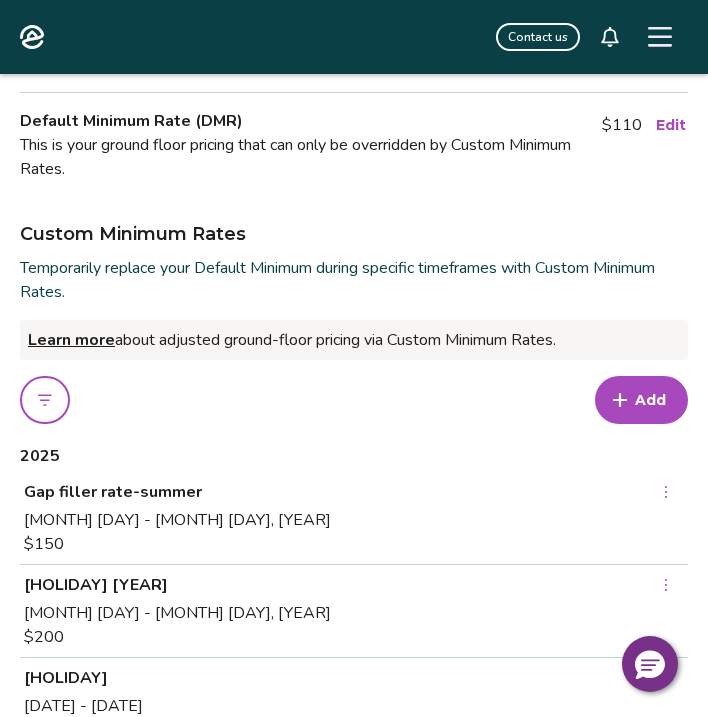 scroll, scrollTop: 661, scrollLeft: 0, axis: vertical 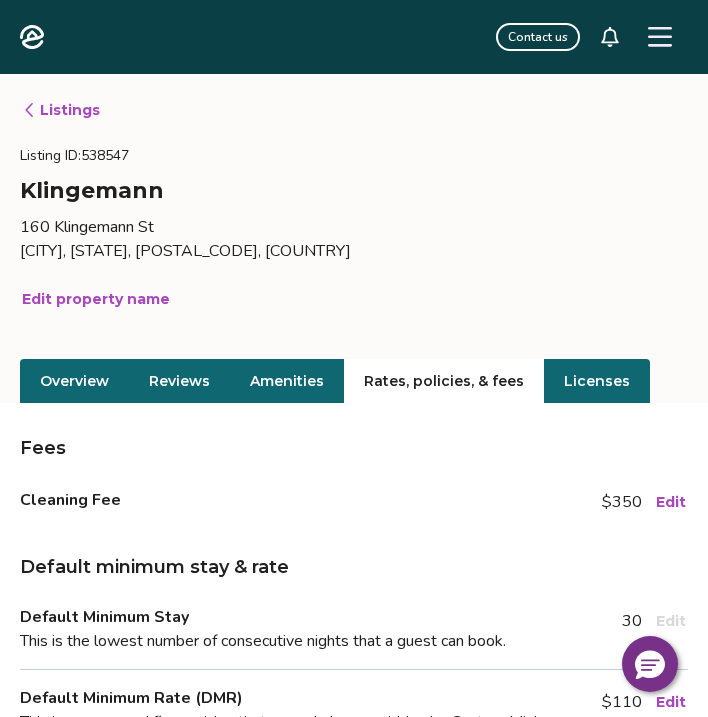 click on "Listings" at bounding box center [61, 110] 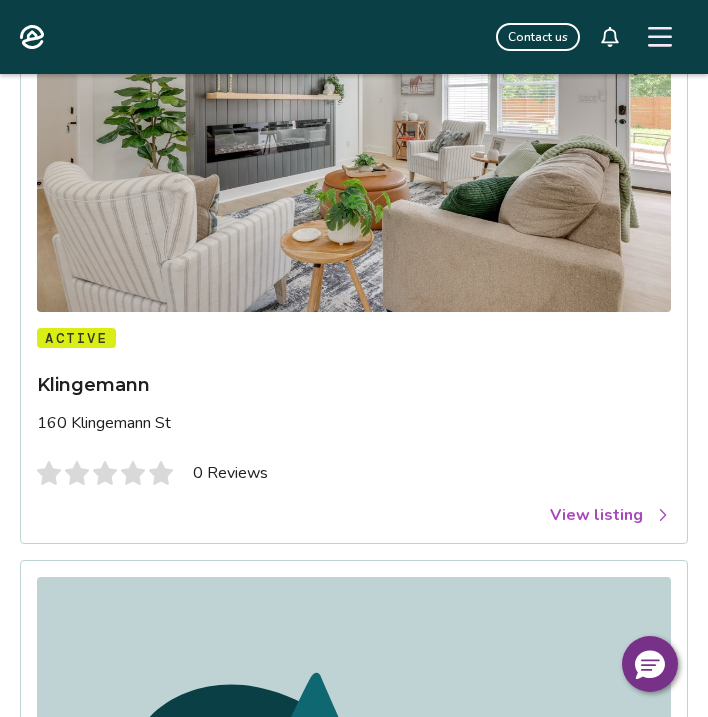 scroll, scrollTop: 0, scrollLeft: 0, axis: both 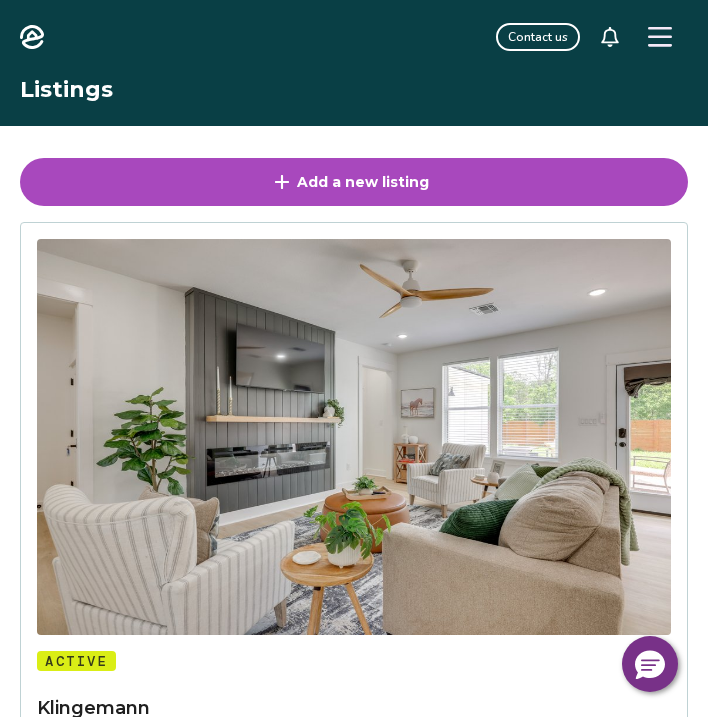 click 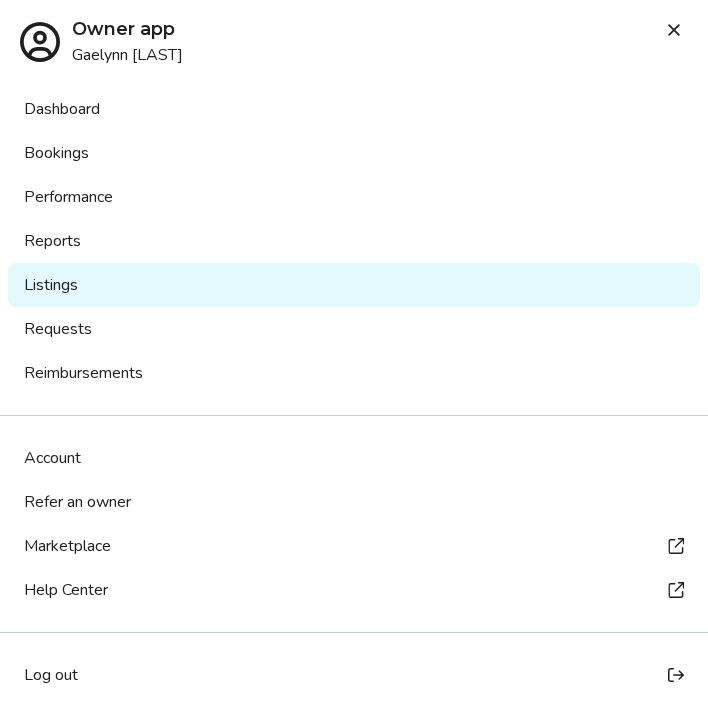 scroll, scrollTop: 0, scrollLeft: 0, axis: both 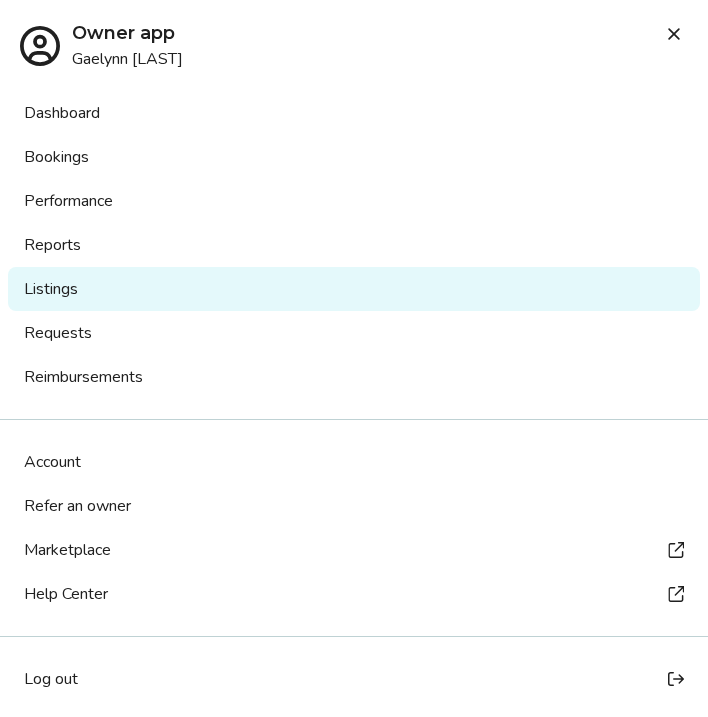click on "Listings" at bounding box center (354, 289) 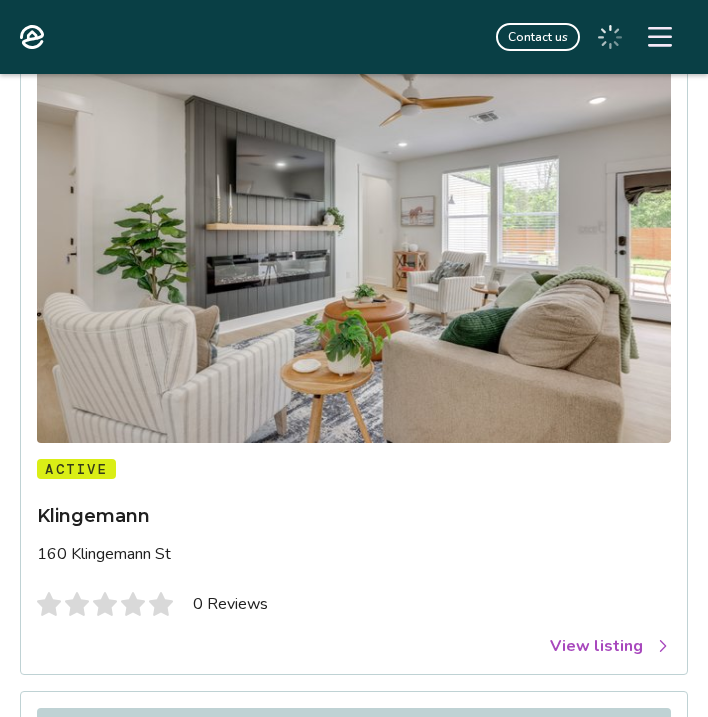 scroll, scrollTop: 211, scrollLeft: 0, axis: vertical 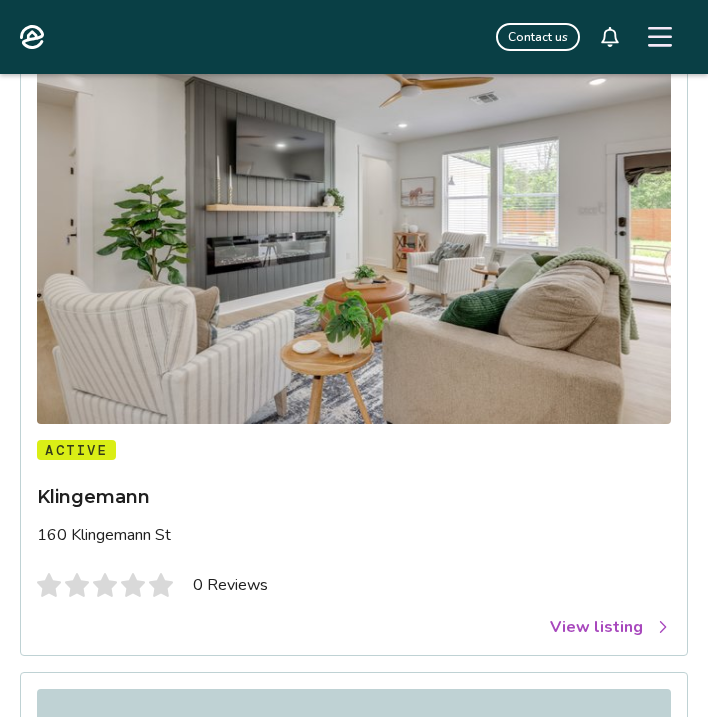 click at bounding box center [354, 226] 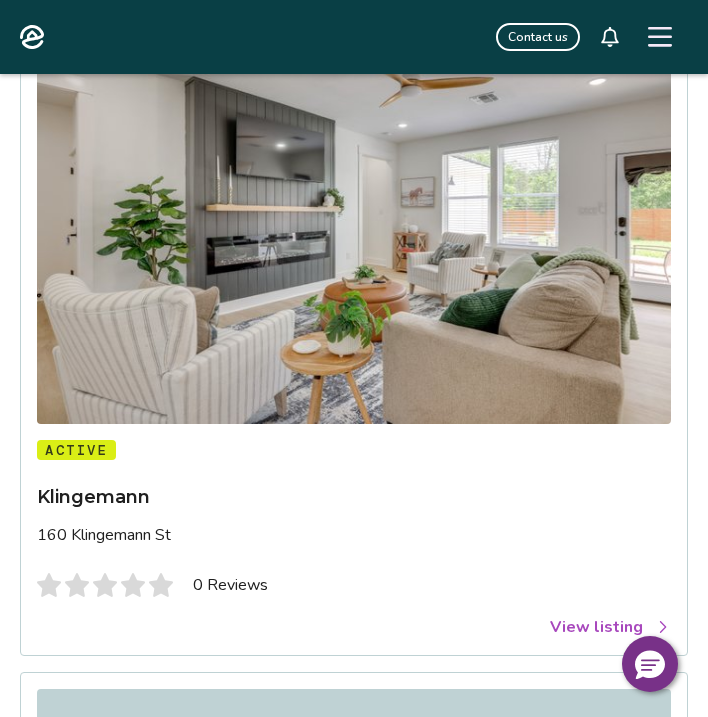 click on "Active Klingemann 160 Klingemann St 0 Reviews View listing" at bounding box center [354, 539] 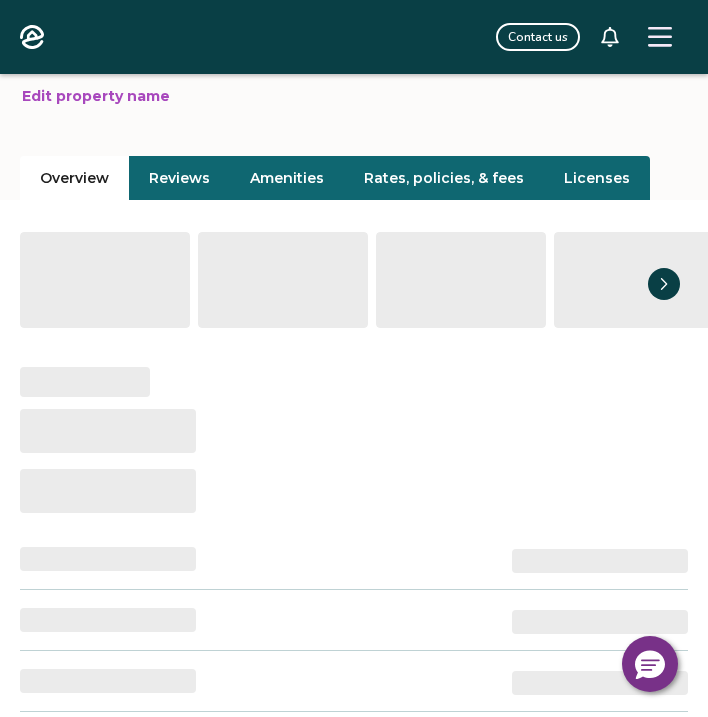scroll, scrollTop: 244, scrollLeft: 0, axis: vertical 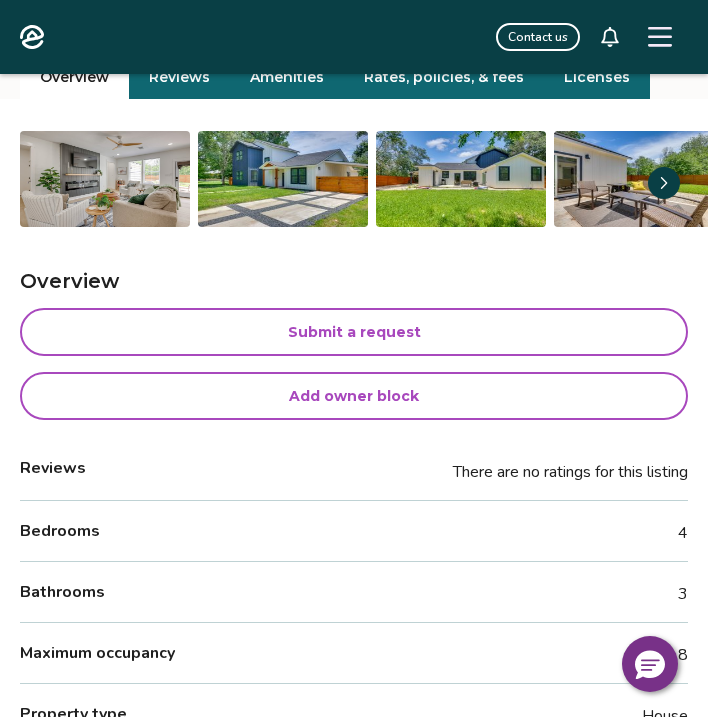 click on "Bedrooms 4" at bounding box center (354, 531) 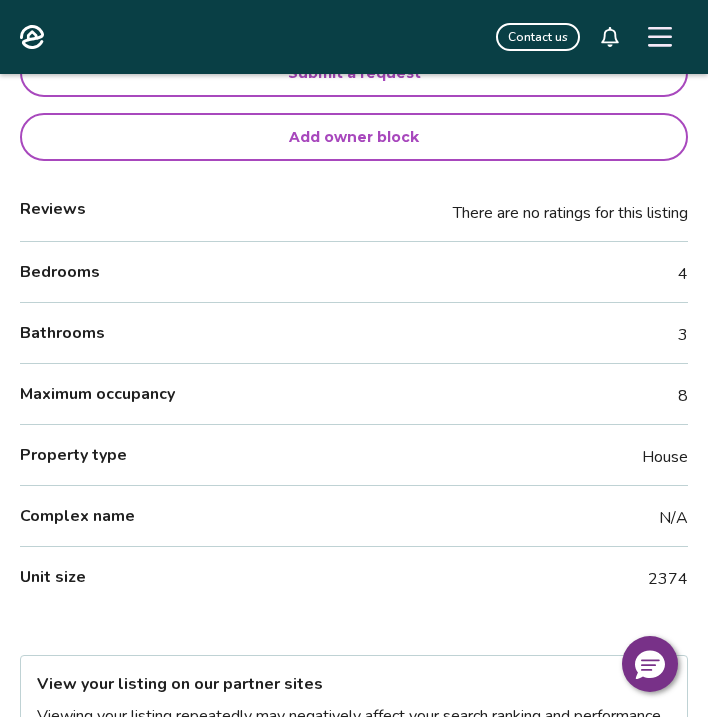 scroll, scrollTop: 565, scrollLeft: 0, axis: vertical 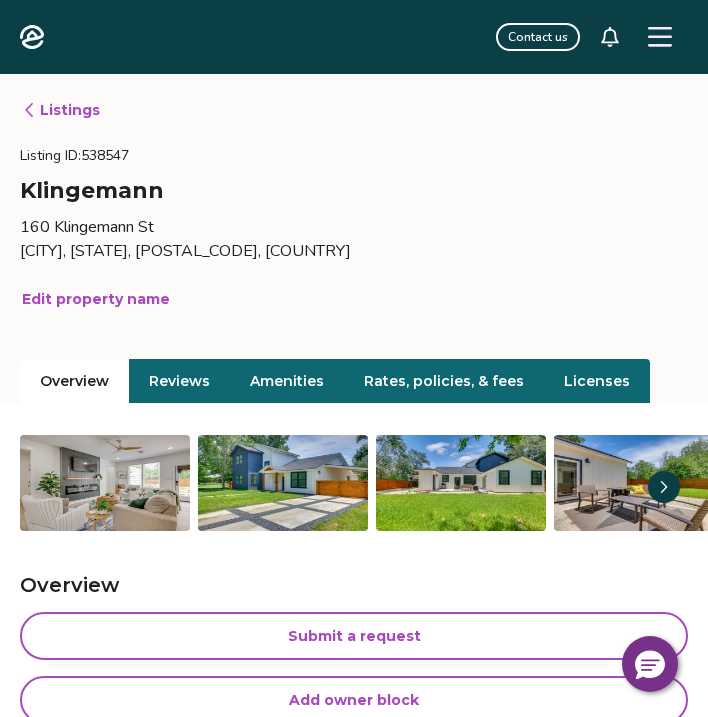 click at bounding box center [105, 483] 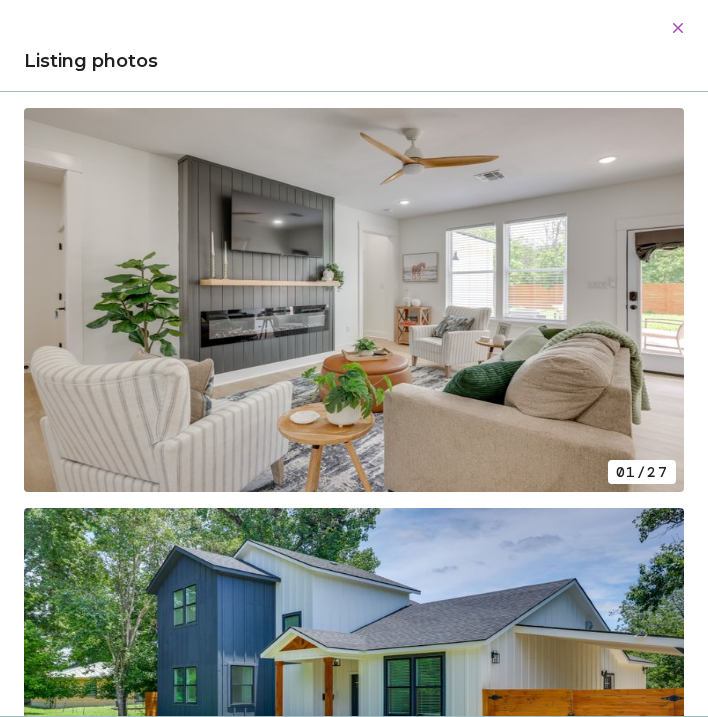 click at bounding box center (354, 300) 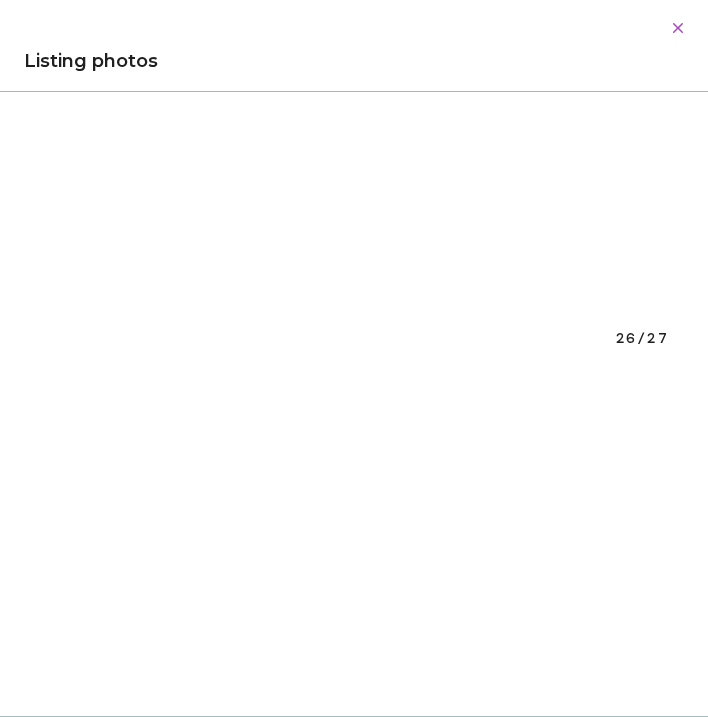 scroll, scrollTop: 10168, scrollLeft: 0, axis: vertical 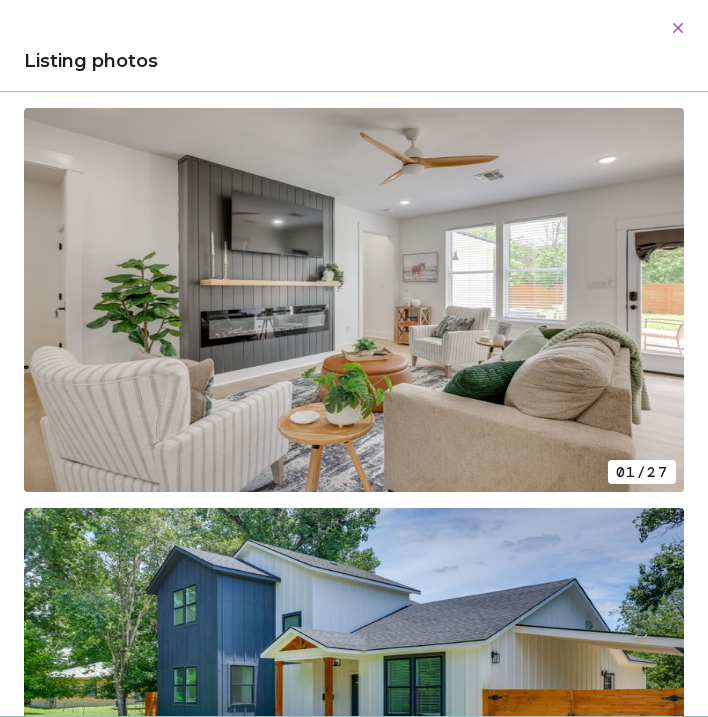 click 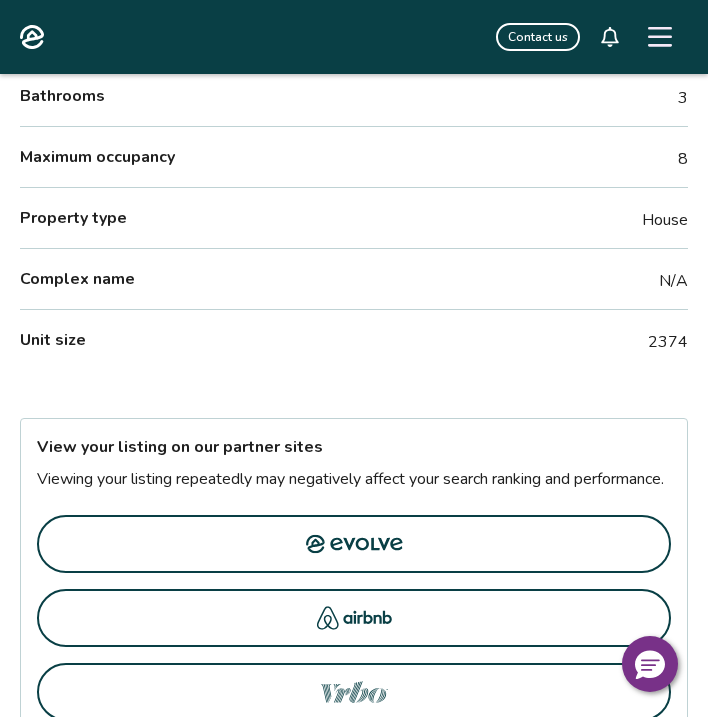 scroll, scrollTop: 0, scrollLeft: 0, axis: both 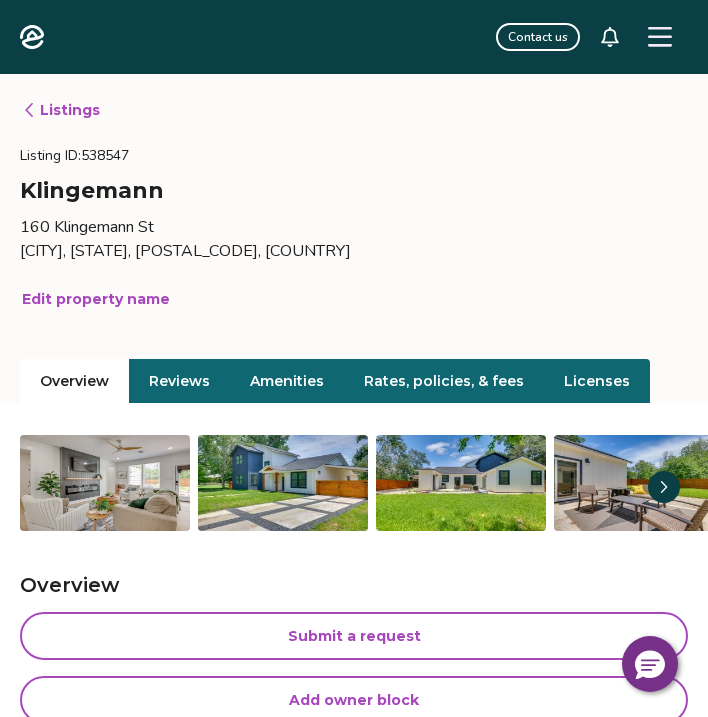 click at bounding box center (664, 487) 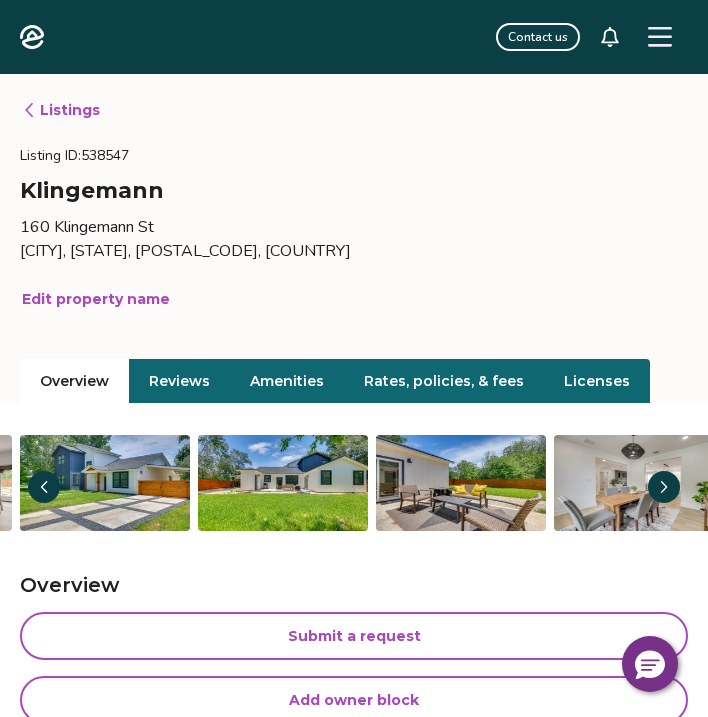 click at bounding box center (664, 487) 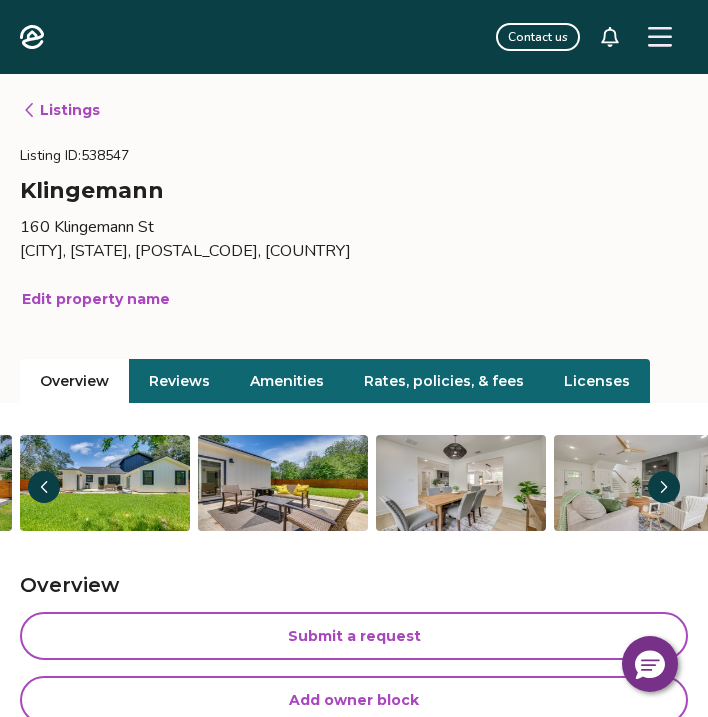 click 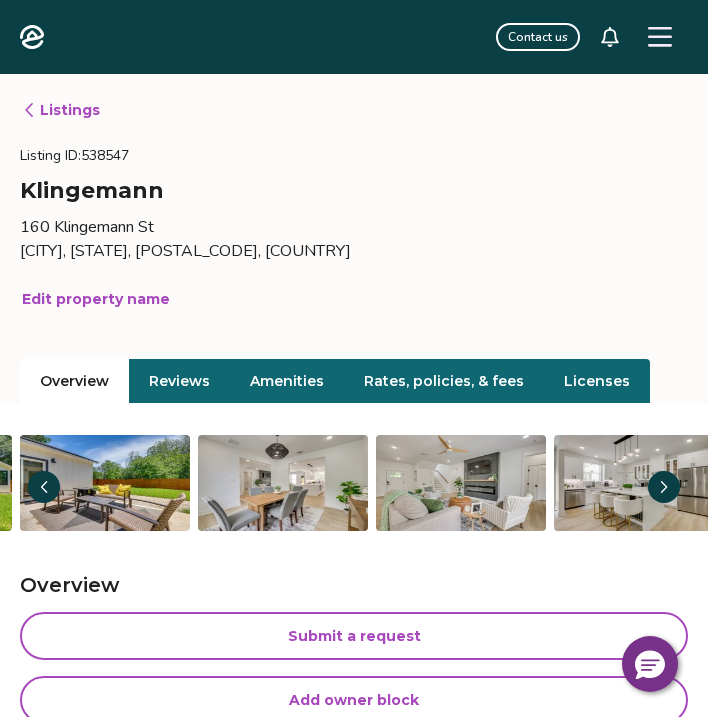 click 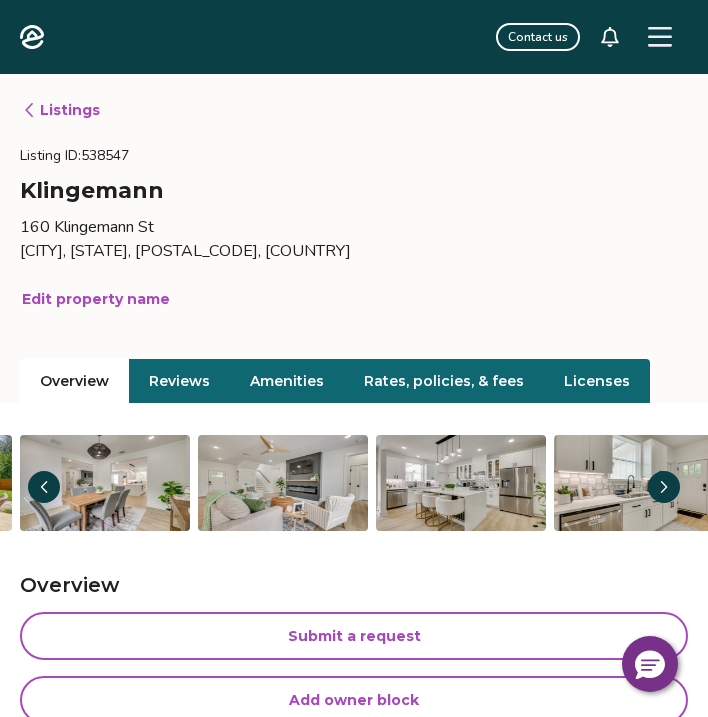 click 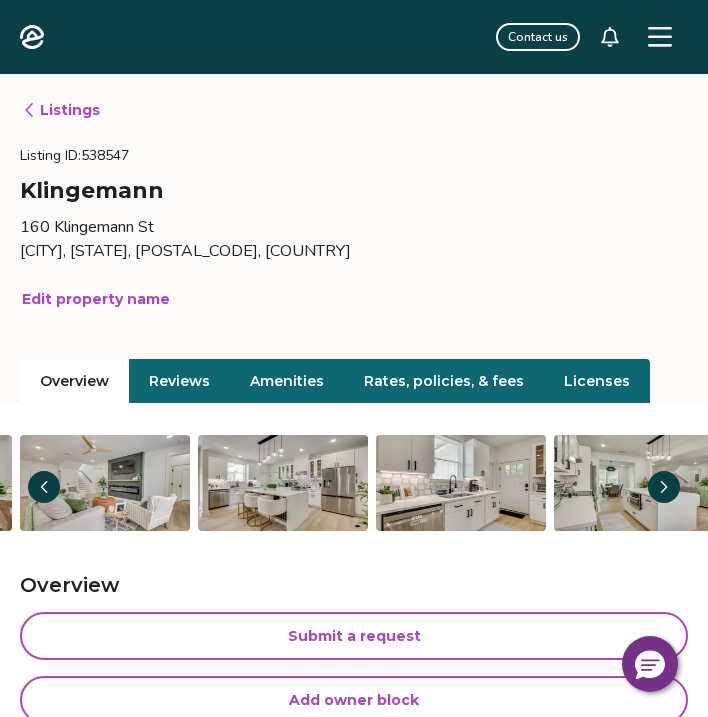 click 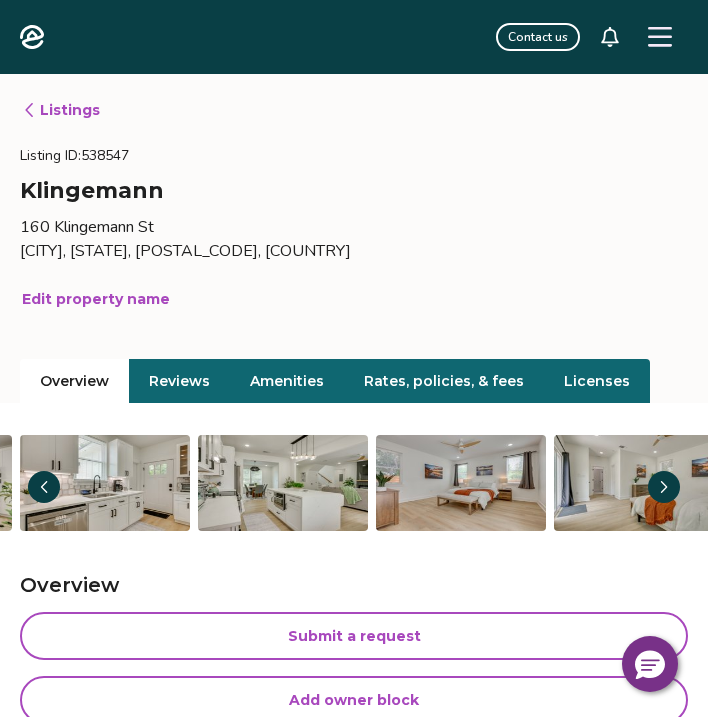click 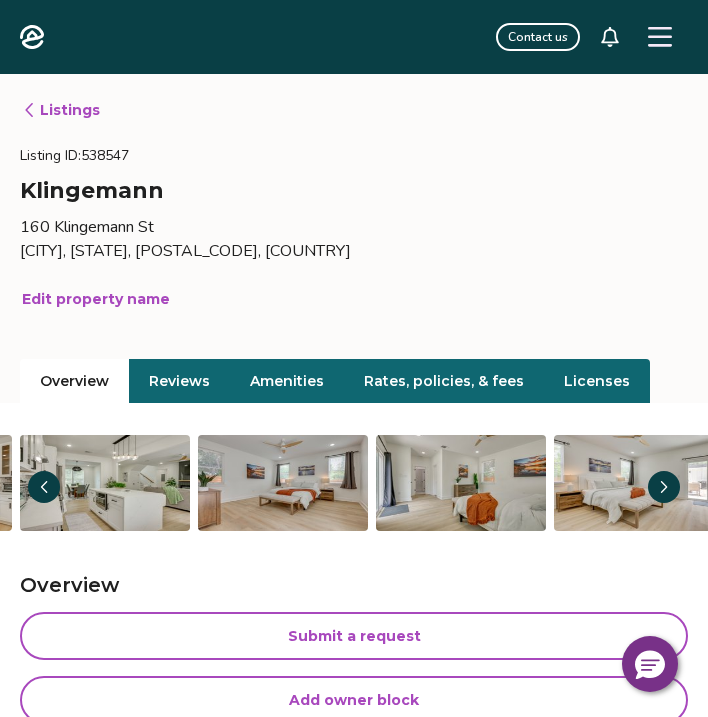 click 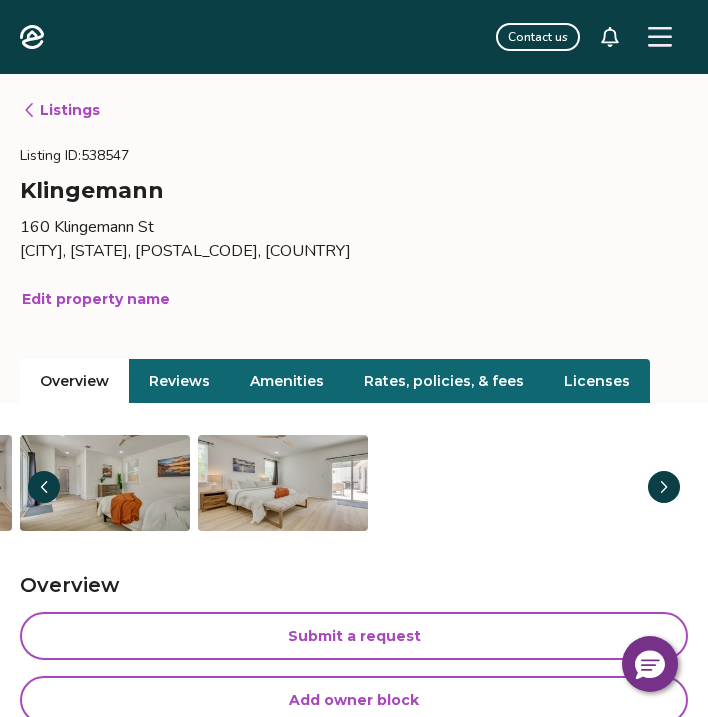 click 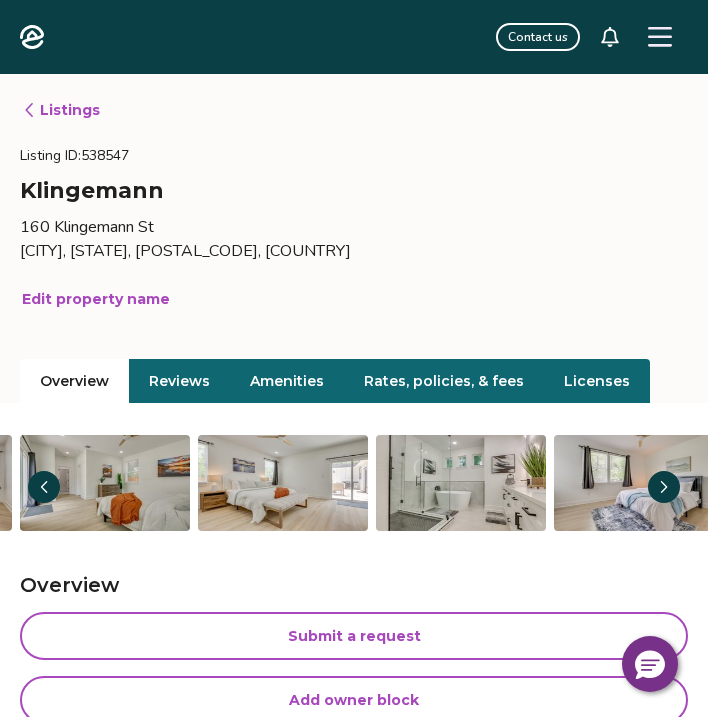 click 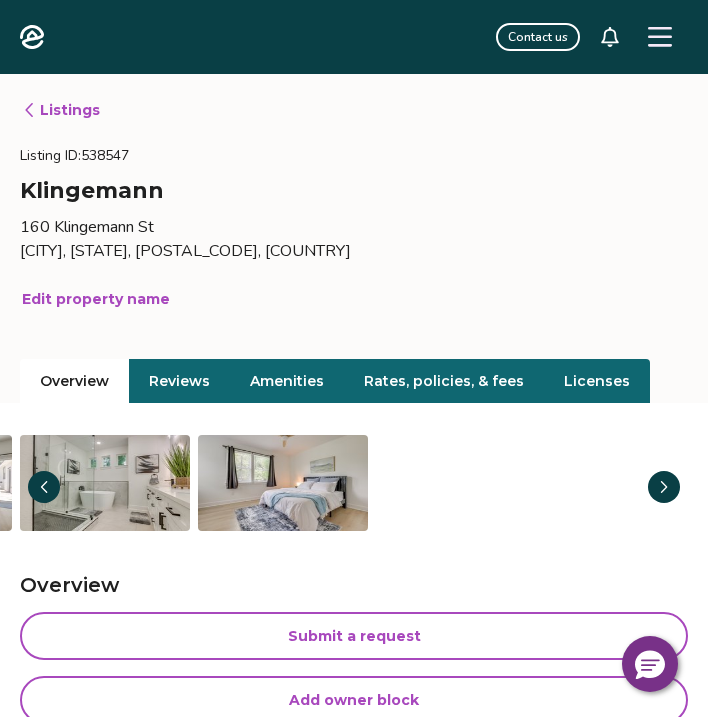 click 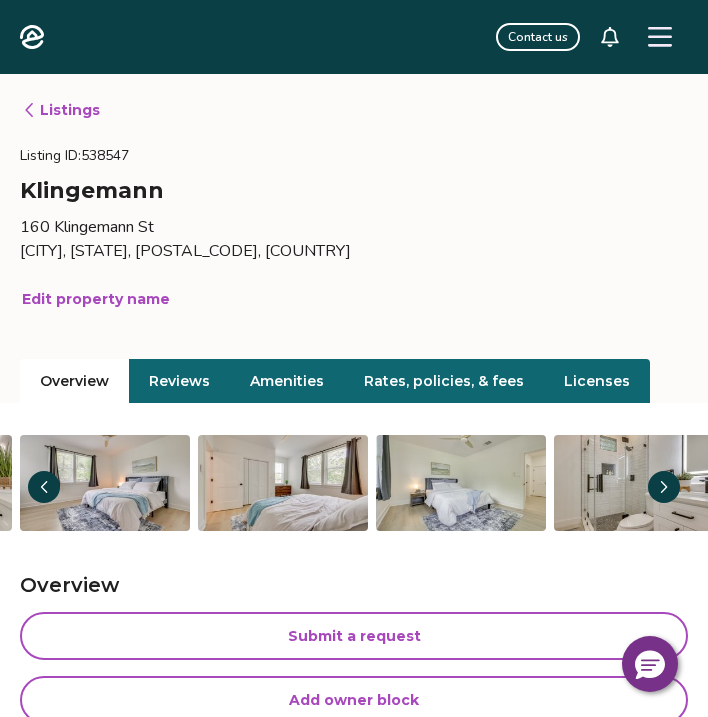 click on "Rates, policies, & fees" at bounding box center [444, 381] 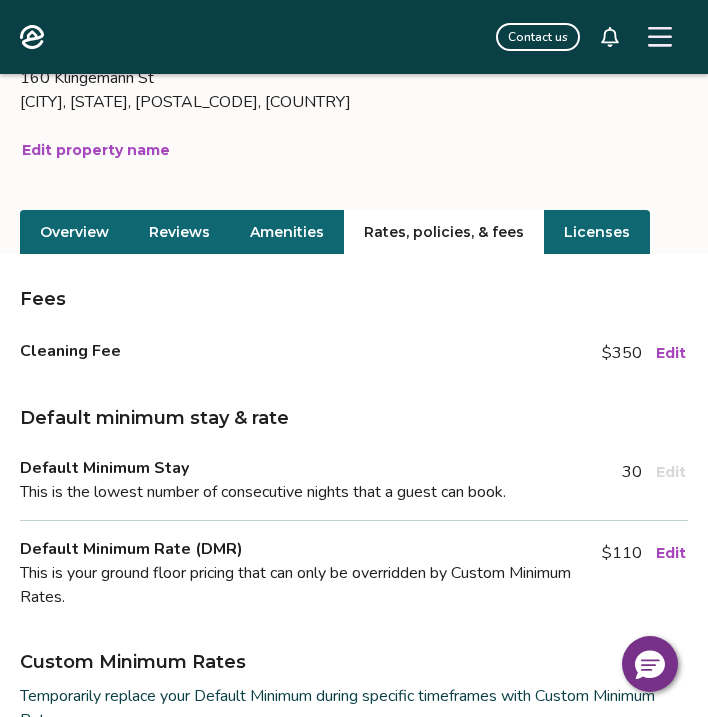 scroll, scrollTop: 111, scrollLeft: 0, axis: vertical 